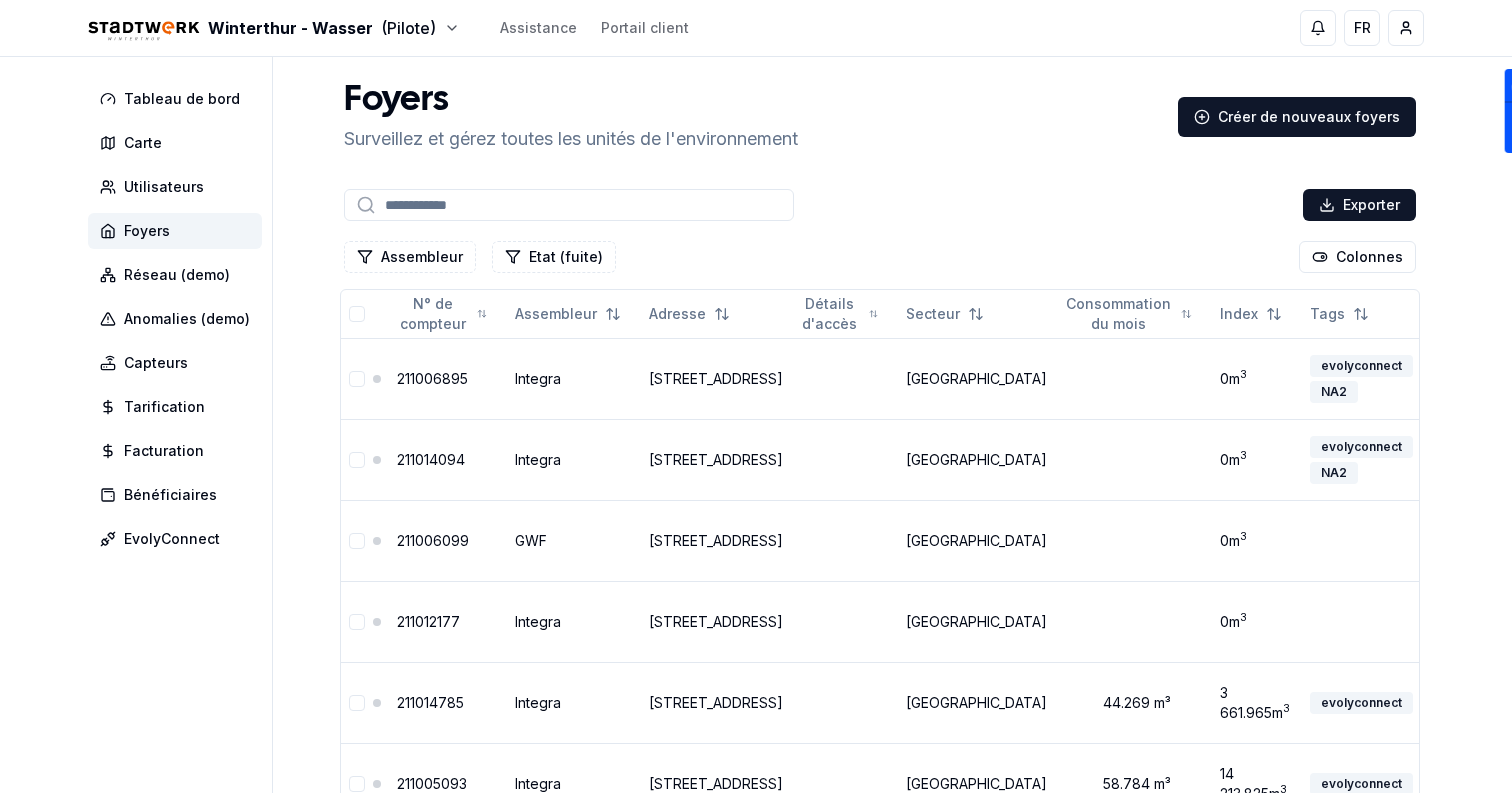 scroll, scrollTop: 0, scrollLeft: 0, axis: both 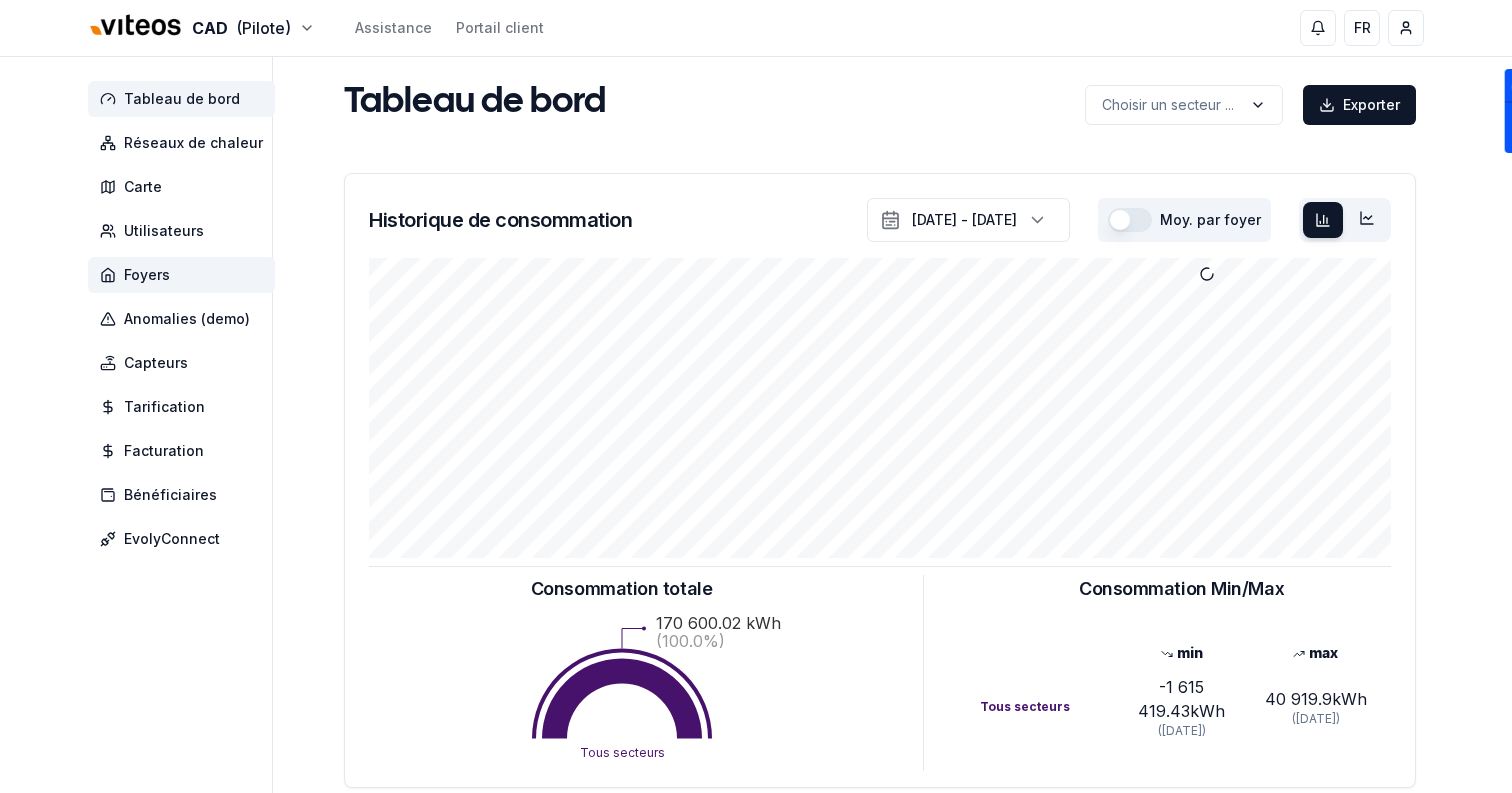 click on "Foyers" at bounding box center [181, 275] 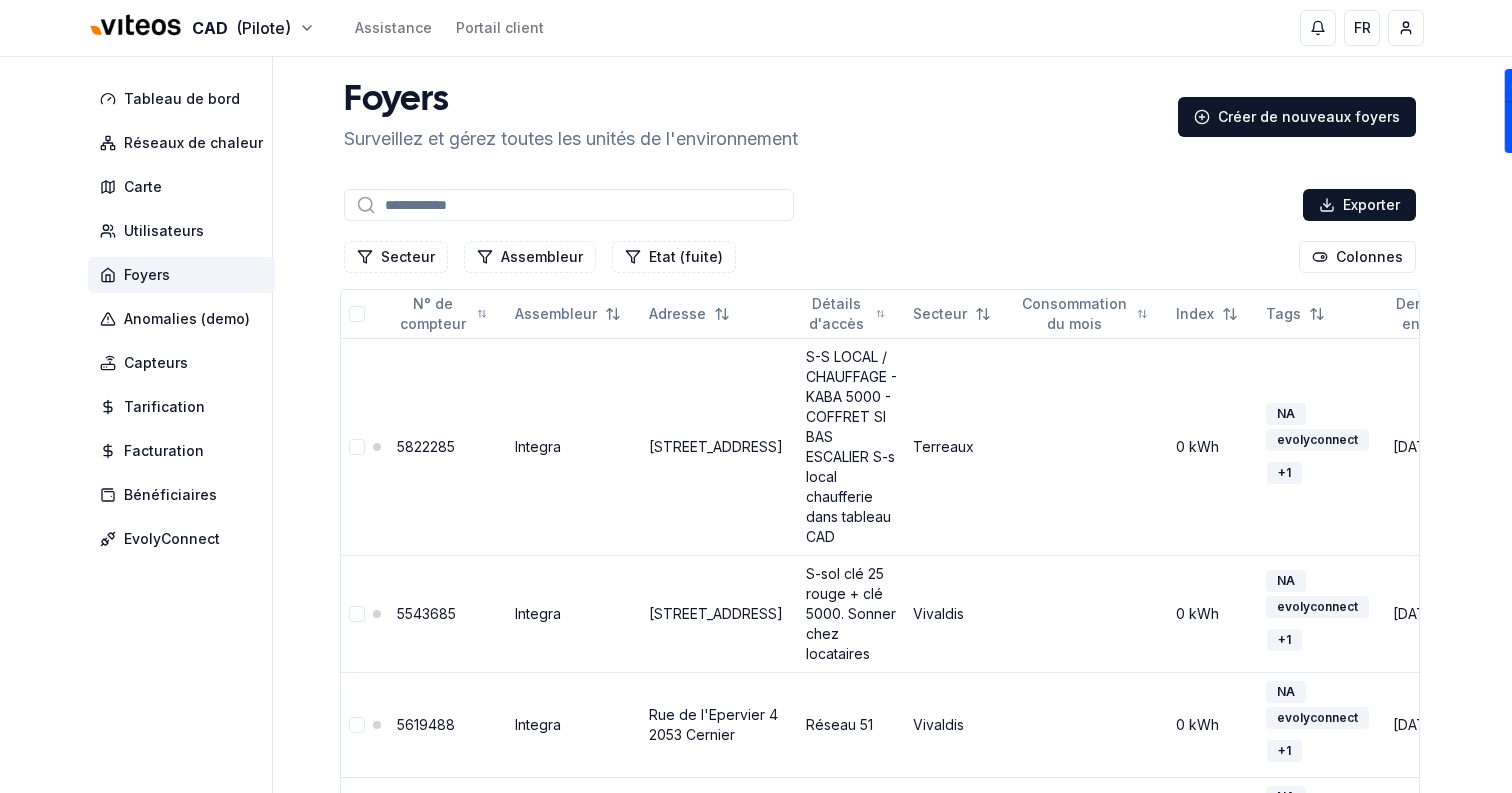 click on "Secteur" at bounding box center (396, 257) 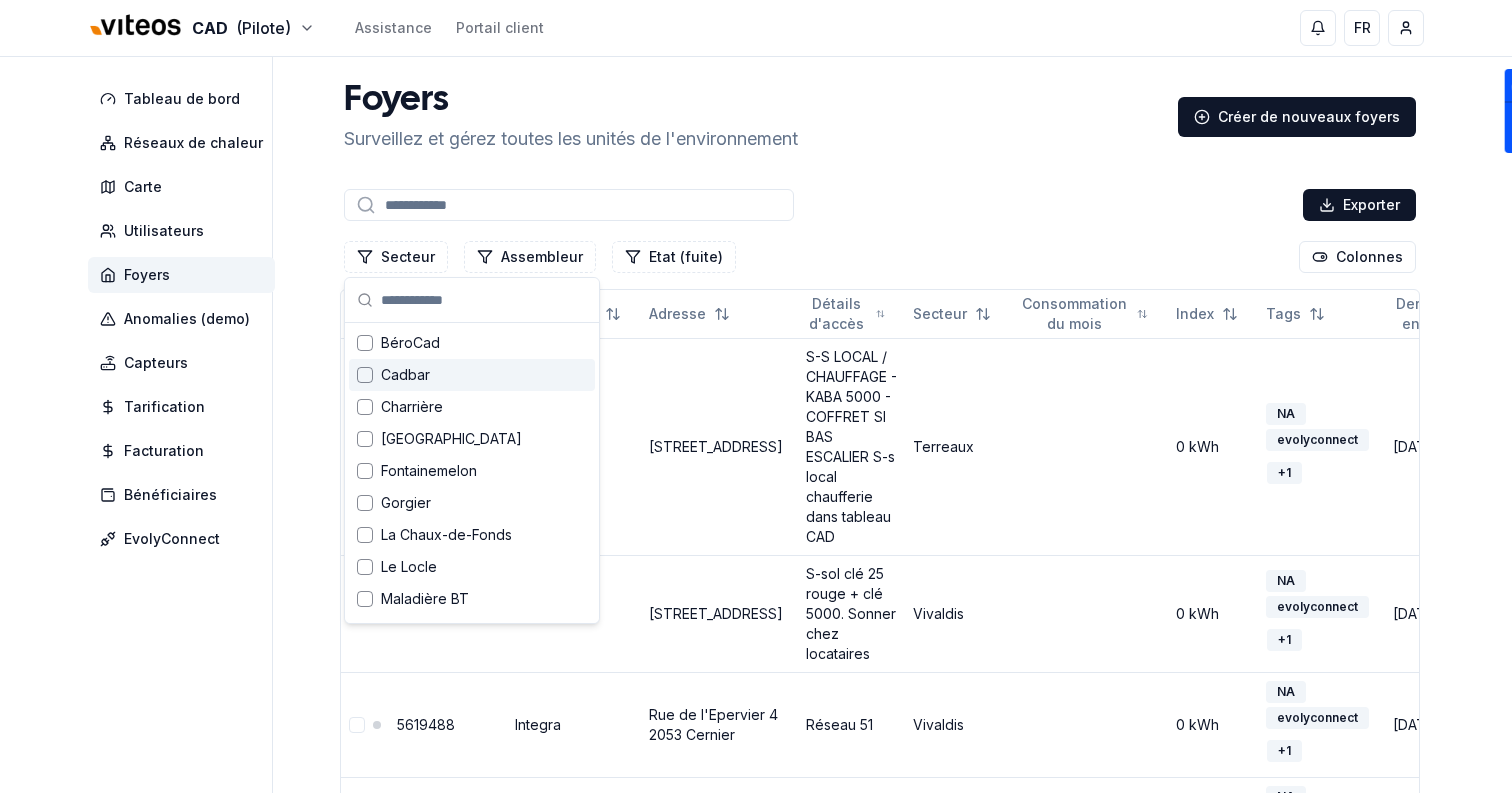 click on "Cadbar" at bounding box center (472, 375) 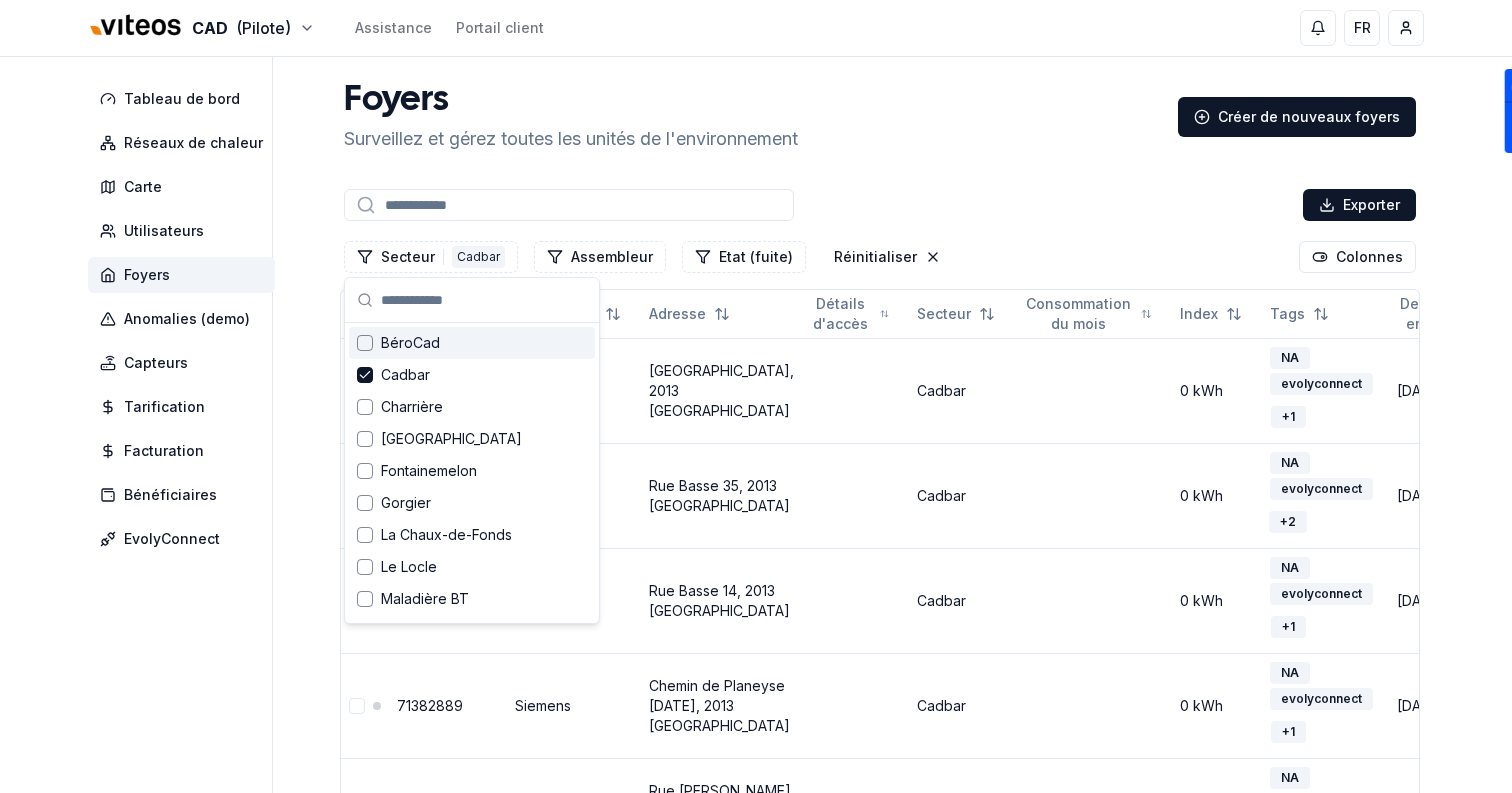 click on "Foyers Surveillez et gérez toutes les unités de l'environnement Créer de nouveaux foyers" at bounding box center [880, 117] 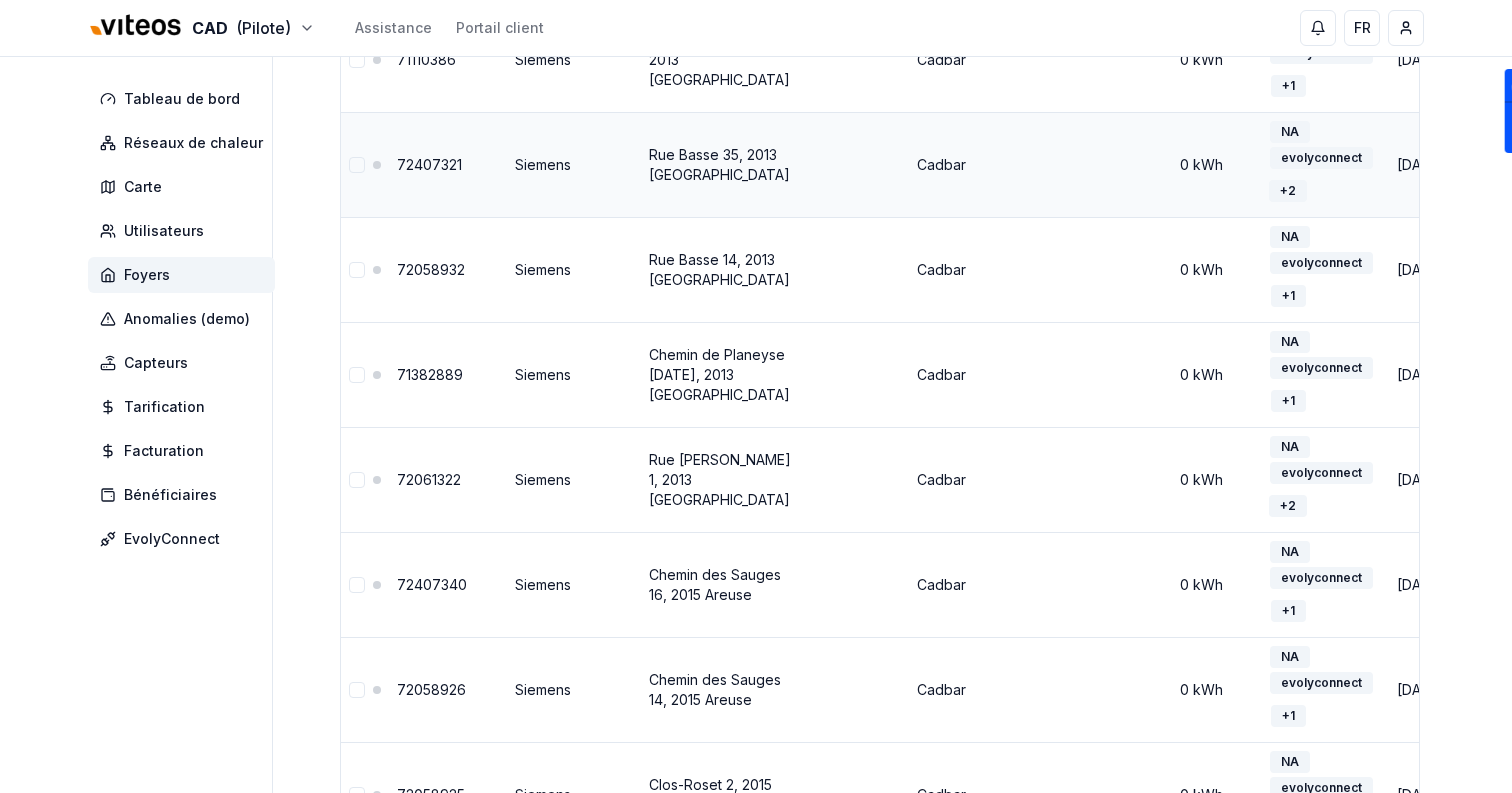 scroll, scrollTop: 780, scrollLeft: 0, axis: vertical 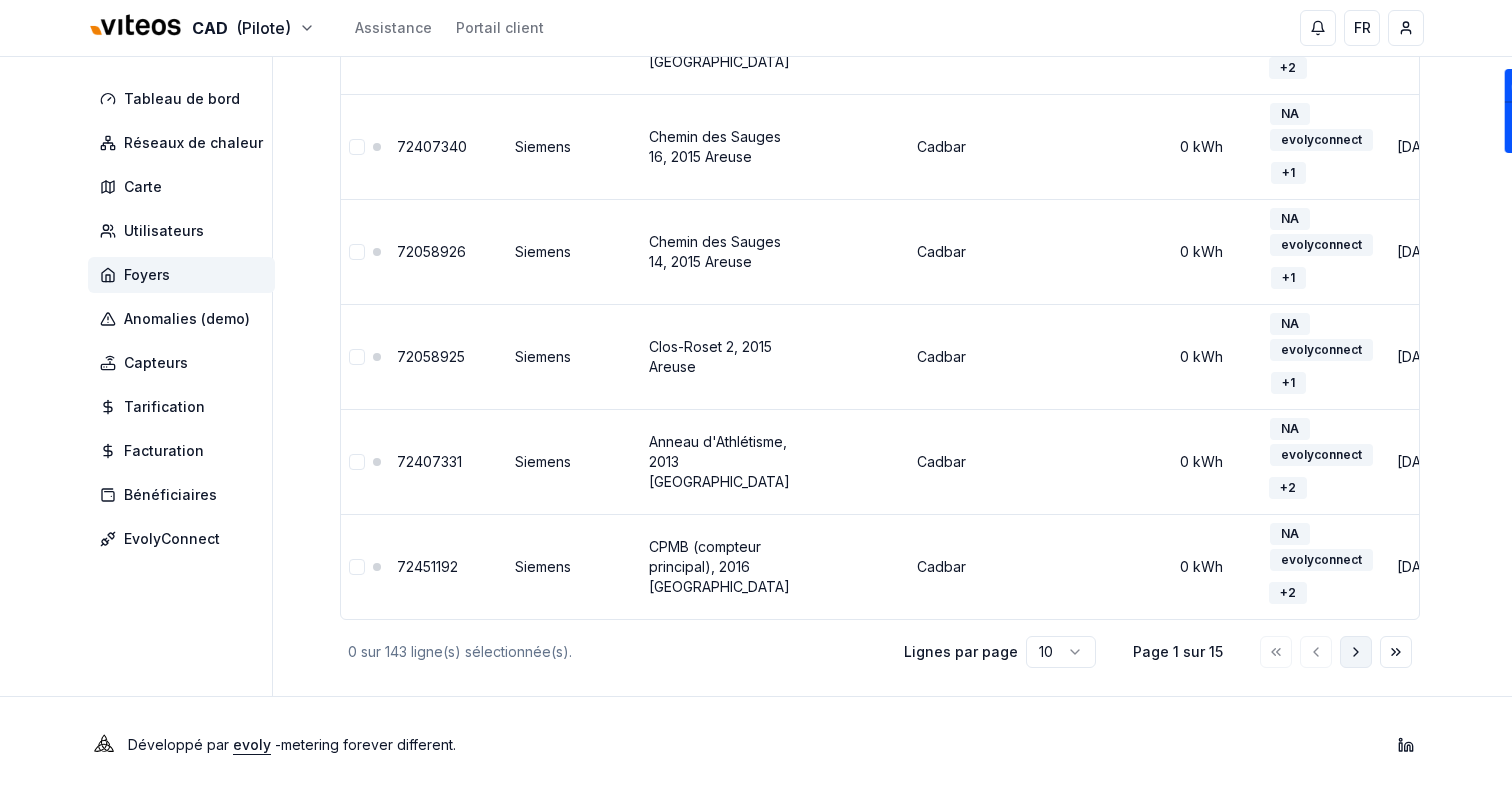 click 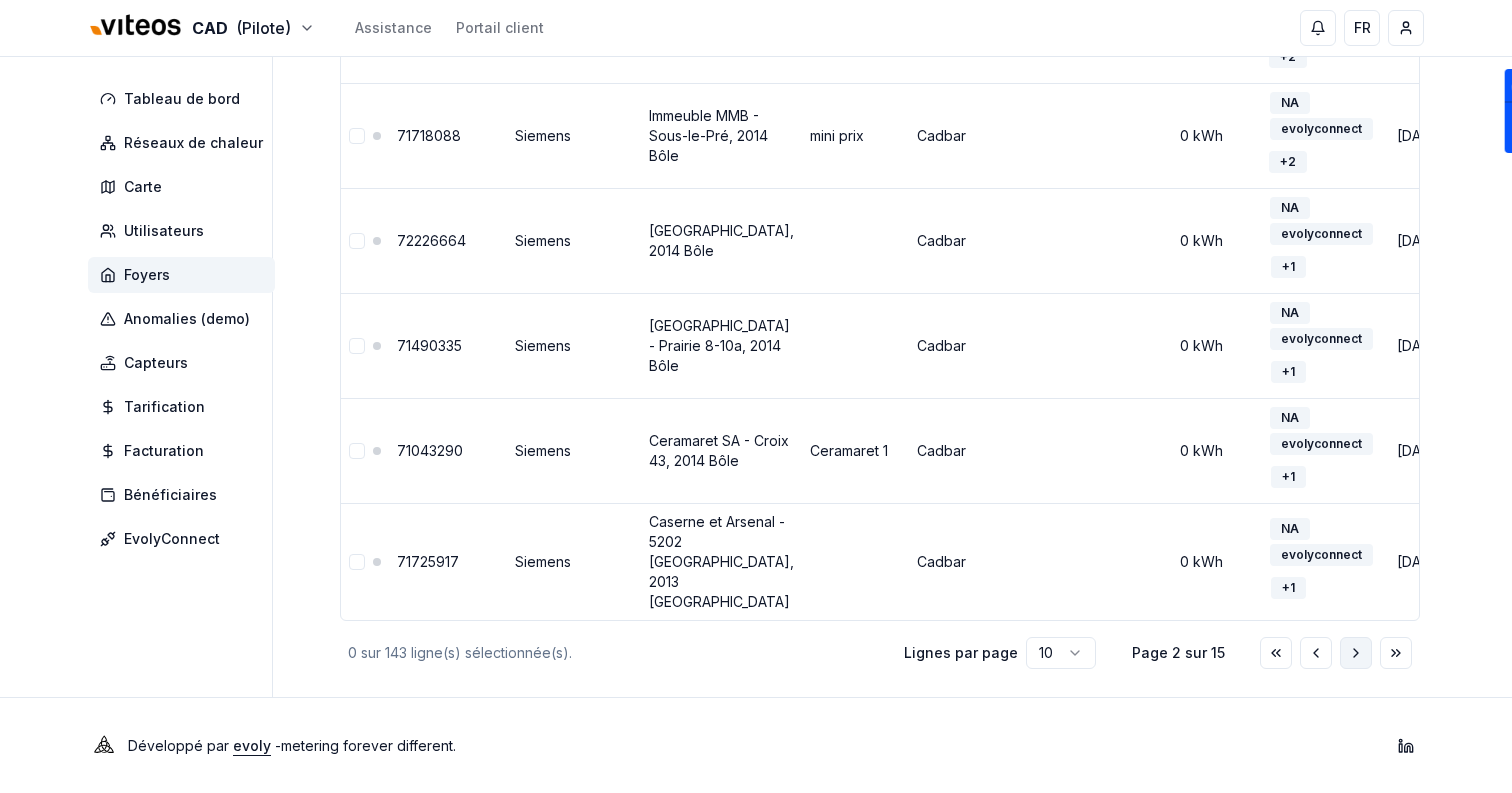 click 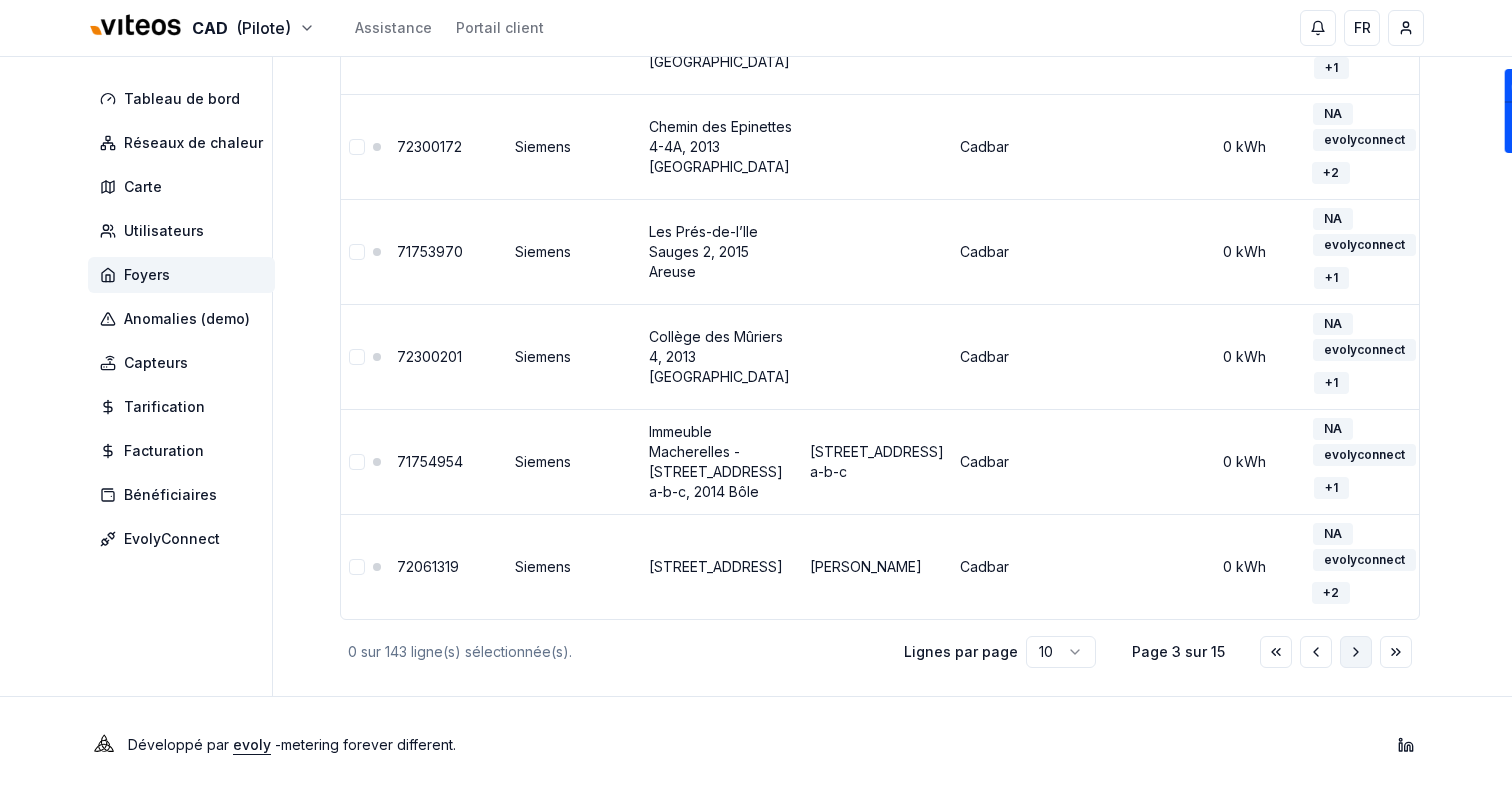 click 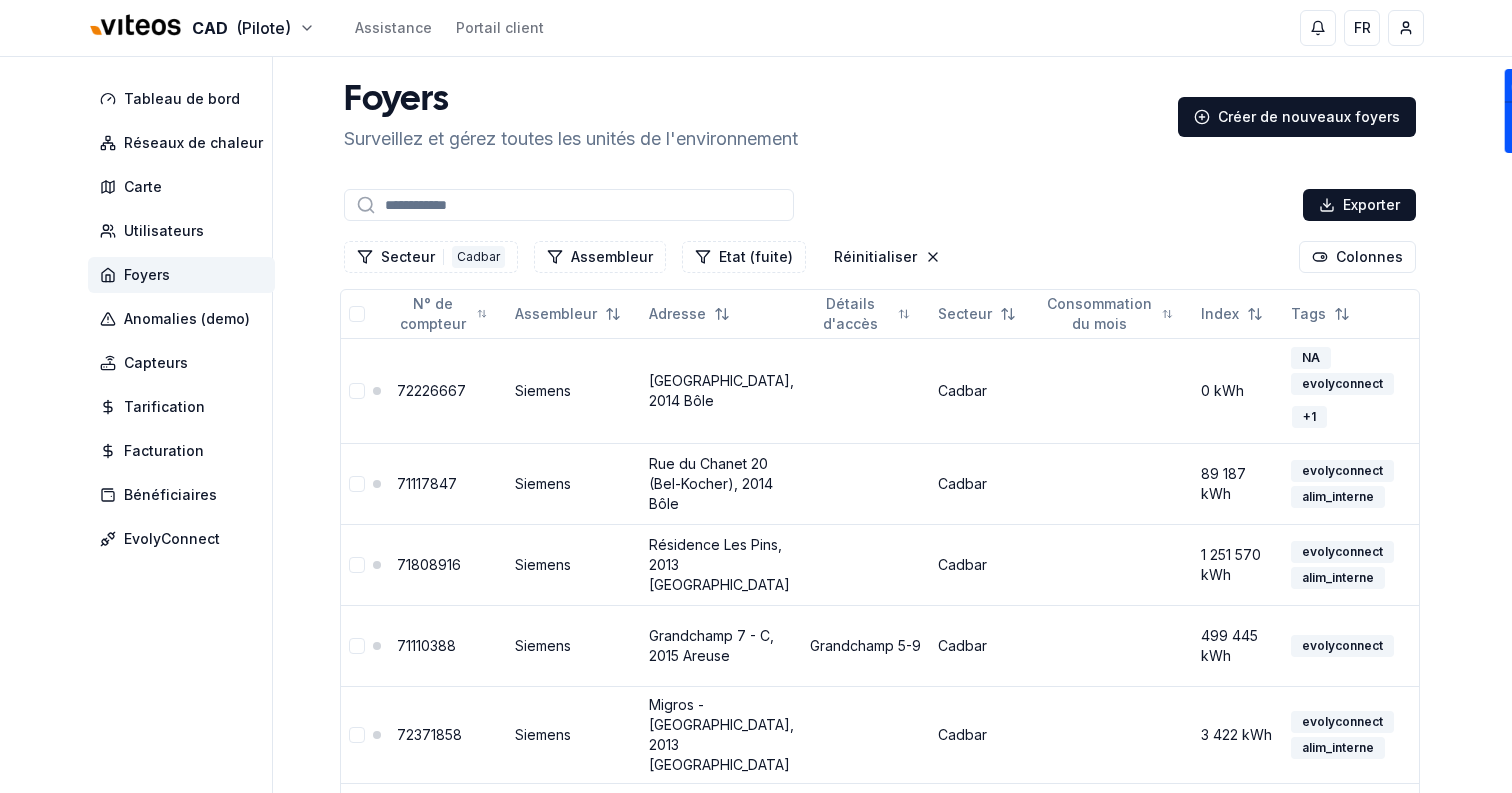 scroll, scrollTop: 616, scrollLeft: 0, axis: vertical 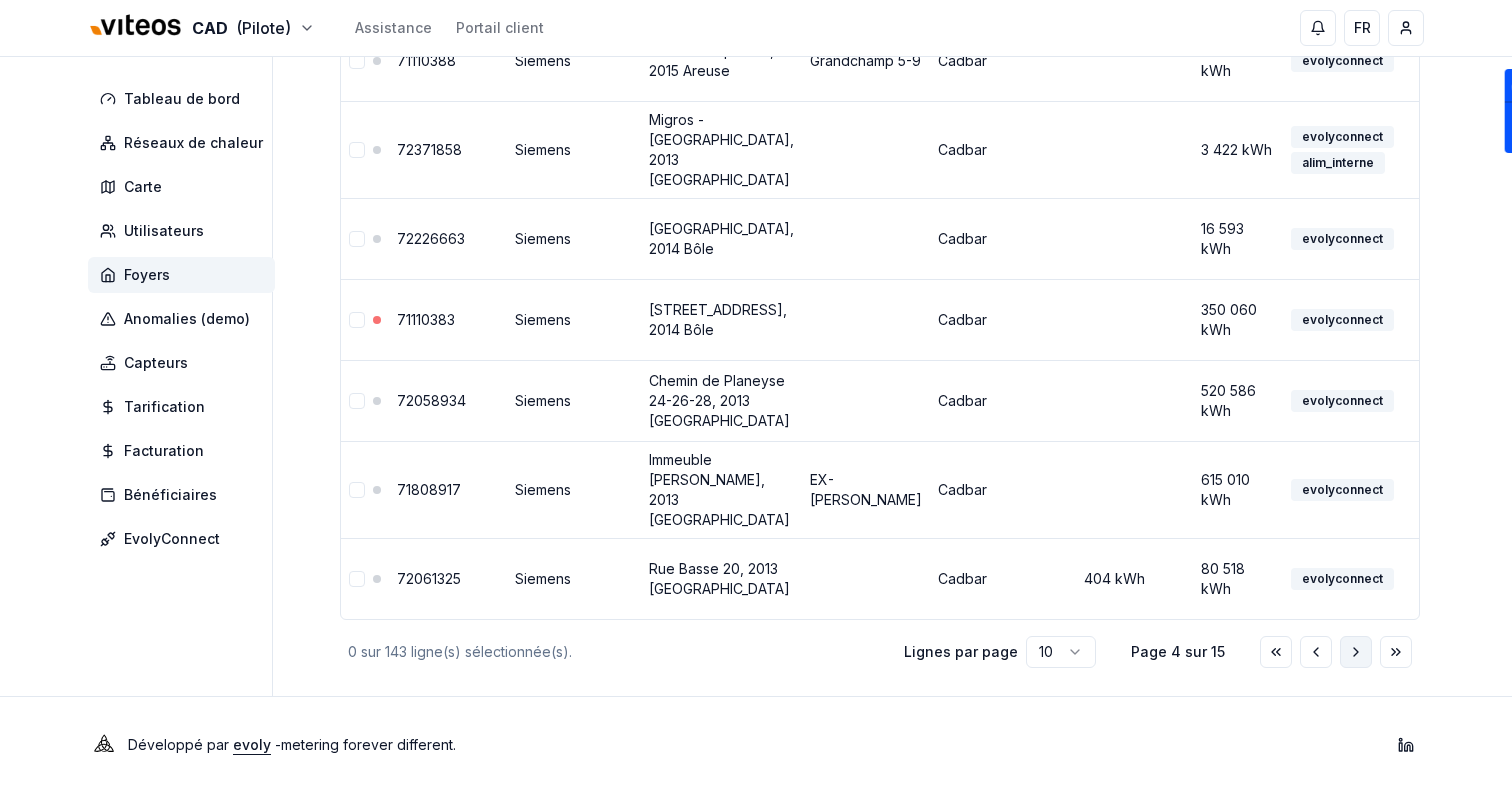 click at bounding box center [1356, 652] 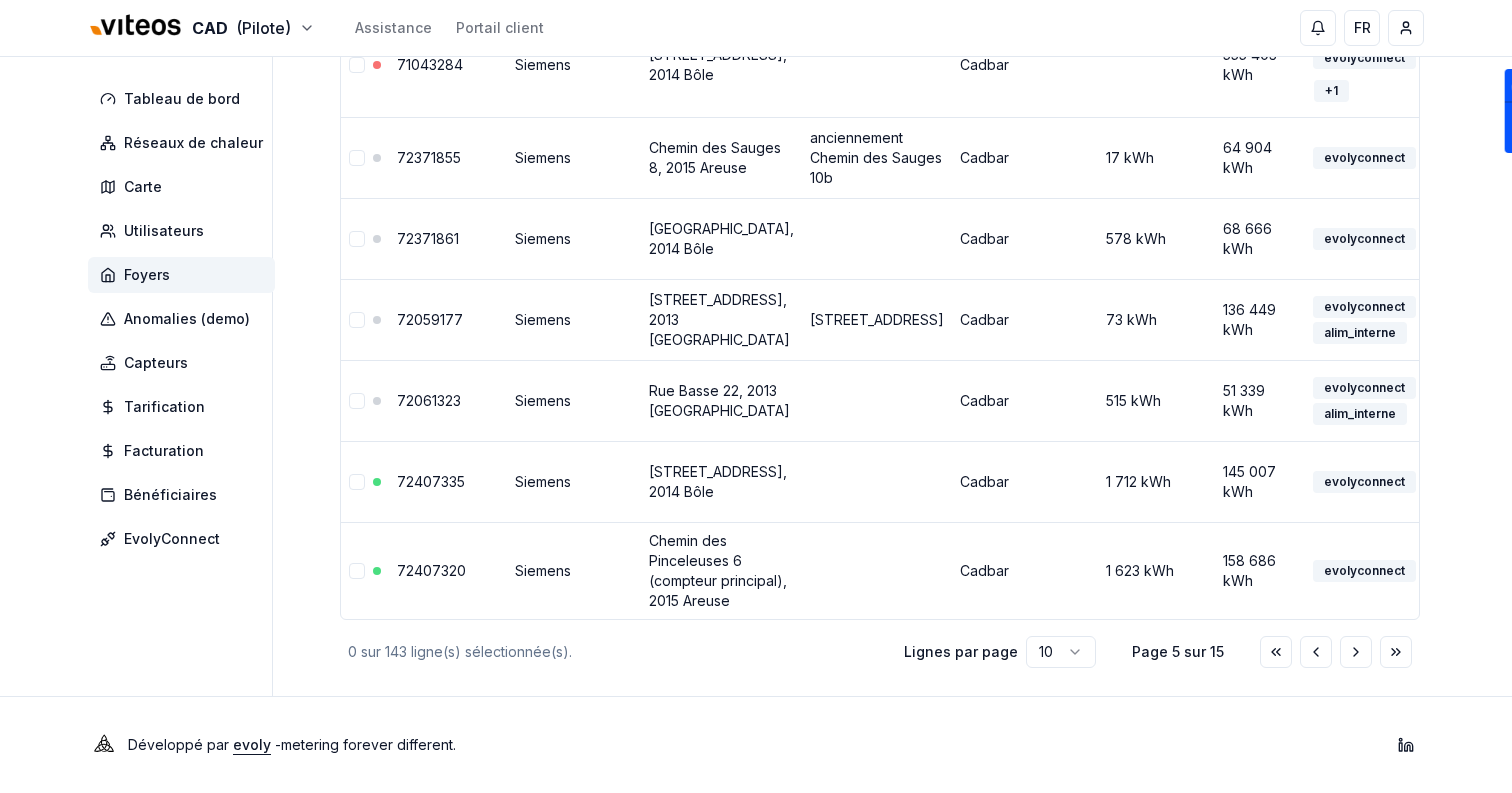 scroll, scrollTop: 0, scrollLeft: 0, axis: both 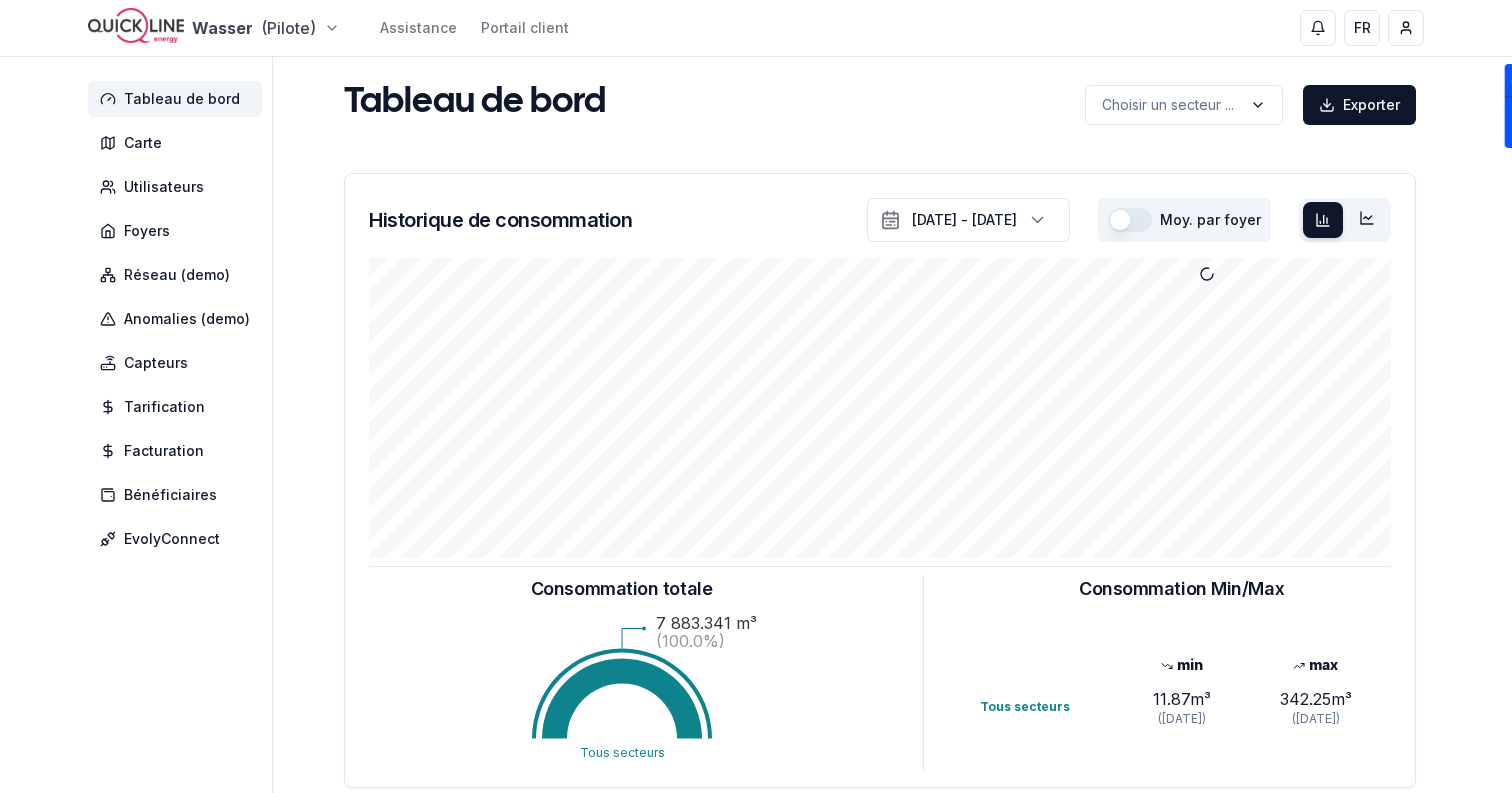 click on "Wasser (Pilote) Assistance Portail client FR Sami Tableau de bord Carte Utilisateurs Foyers Réseau (demo) Anomalies (demo) Capteurs Tarification Facturation Bénéficiaires EvolyConnect Tableau de bord Choisir un secteur ... Exporter Choisir un secteur ... Historique de consommation 28 juil. 2024 - 3 janv. 2025 Moy. par foyer Consommation totale Tous secteurs 7 883.341 m³ (100.0%) Consommation Min/Max min max Tous secteurs 0.3  m³ (29 déc. - 04h) 184.69  m³ (06 août - 04h) Consommation totale Tous secteurs 7 883.341 m³ (100.0%) Consommation Min/Max min max Tous secteurs 11.87  m³ (23 déc. 2024) 342.25  m³ (06 août 2024) Nombre de compteurs installés :  2 GWF Integra Itron 1 1 0 Tous secteurs Anomalies    (demo) Fuites Fraudes Réclamations 10 Fuites détectées 181.49 m³ Volume total des fuites Développé par   evoly   -  metering forever different . Linkedin" at bounding box center [756, 619] 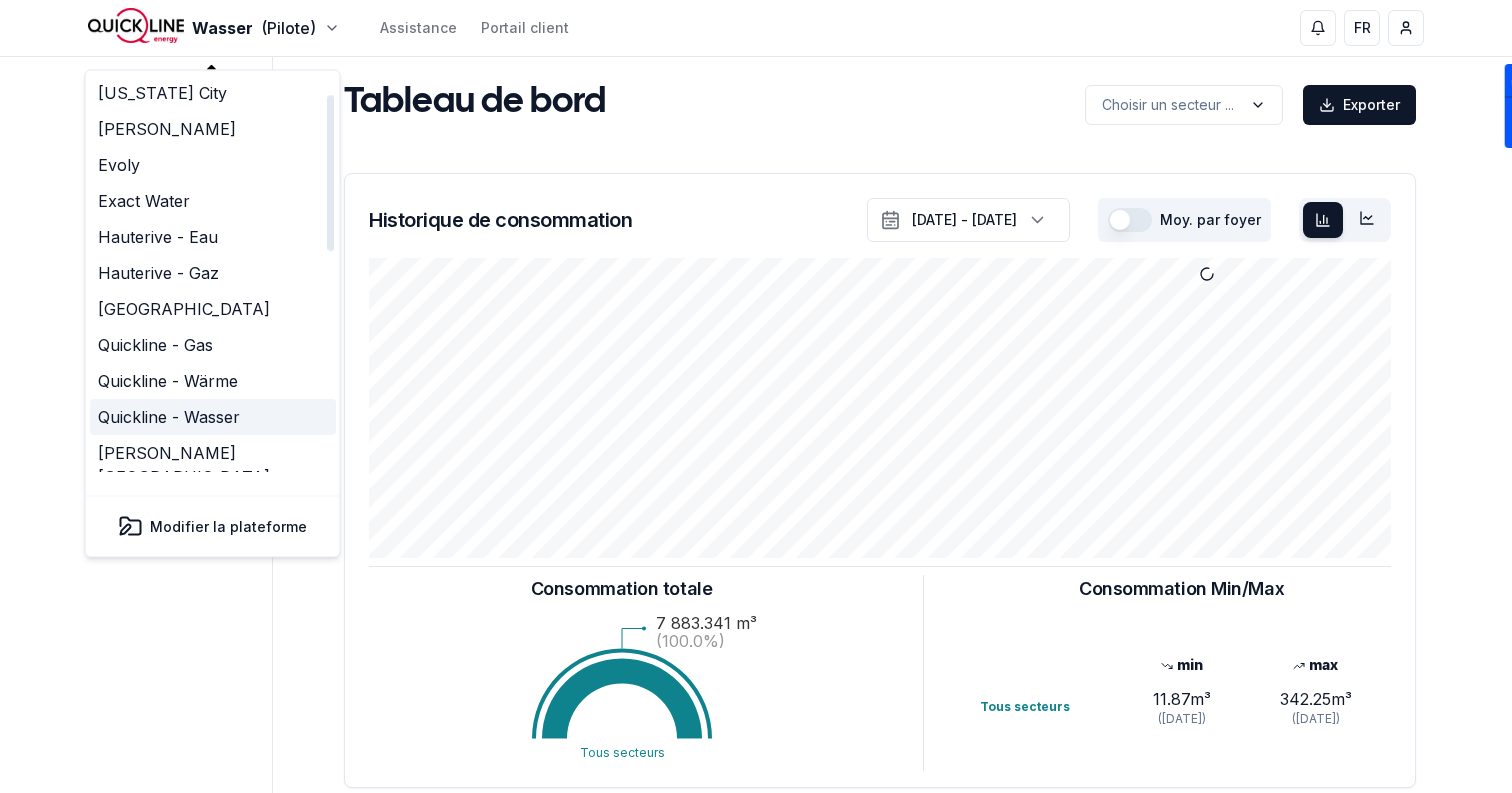 scroll, scrollTop: 611, scrollLeft: 0, axis: vertical 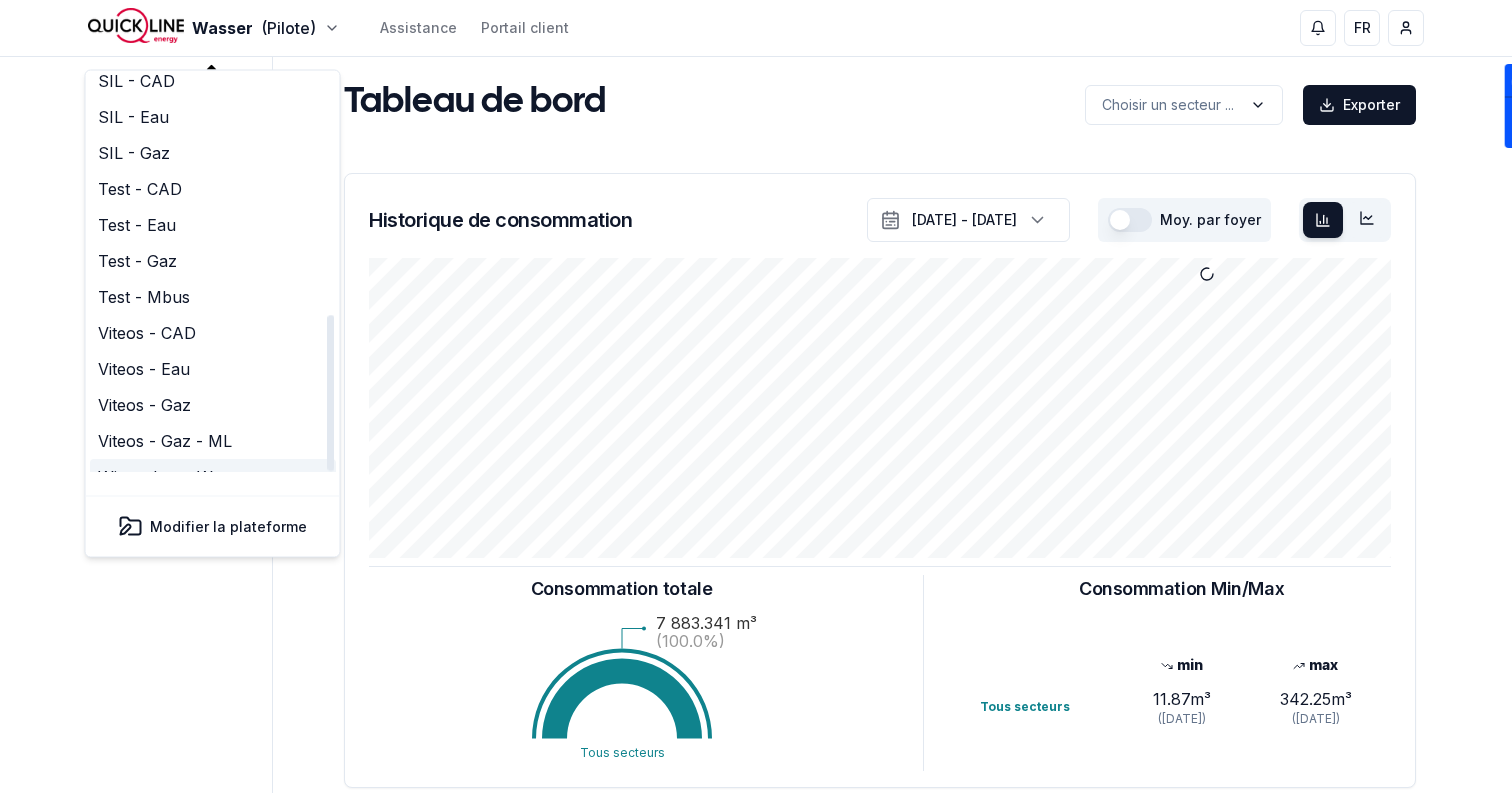 click on "Winterthur - Wasser" at bounding box center [213, 478] 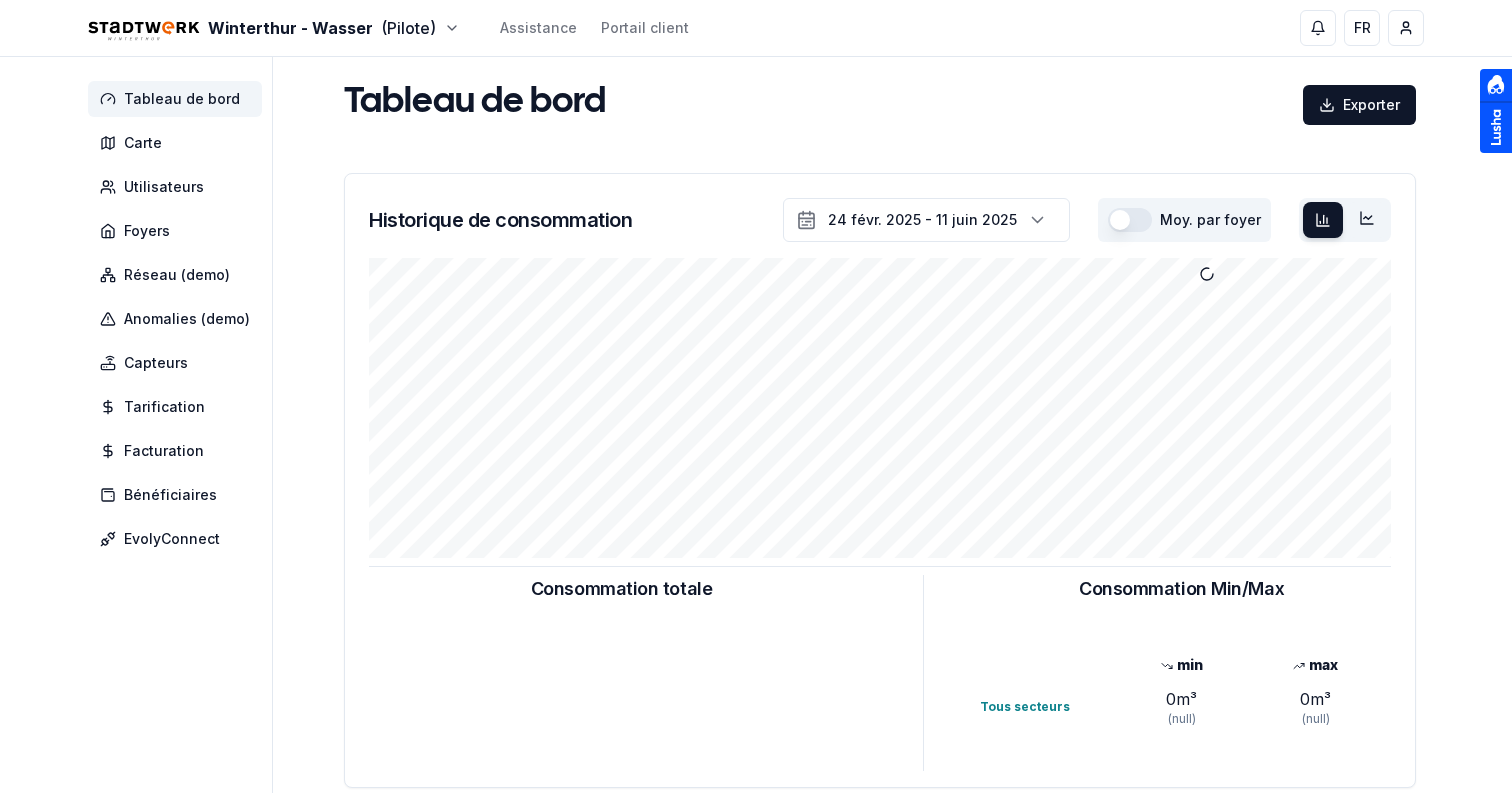 scroll, scrollTop: 0, scrollLeft: 0, axis: both 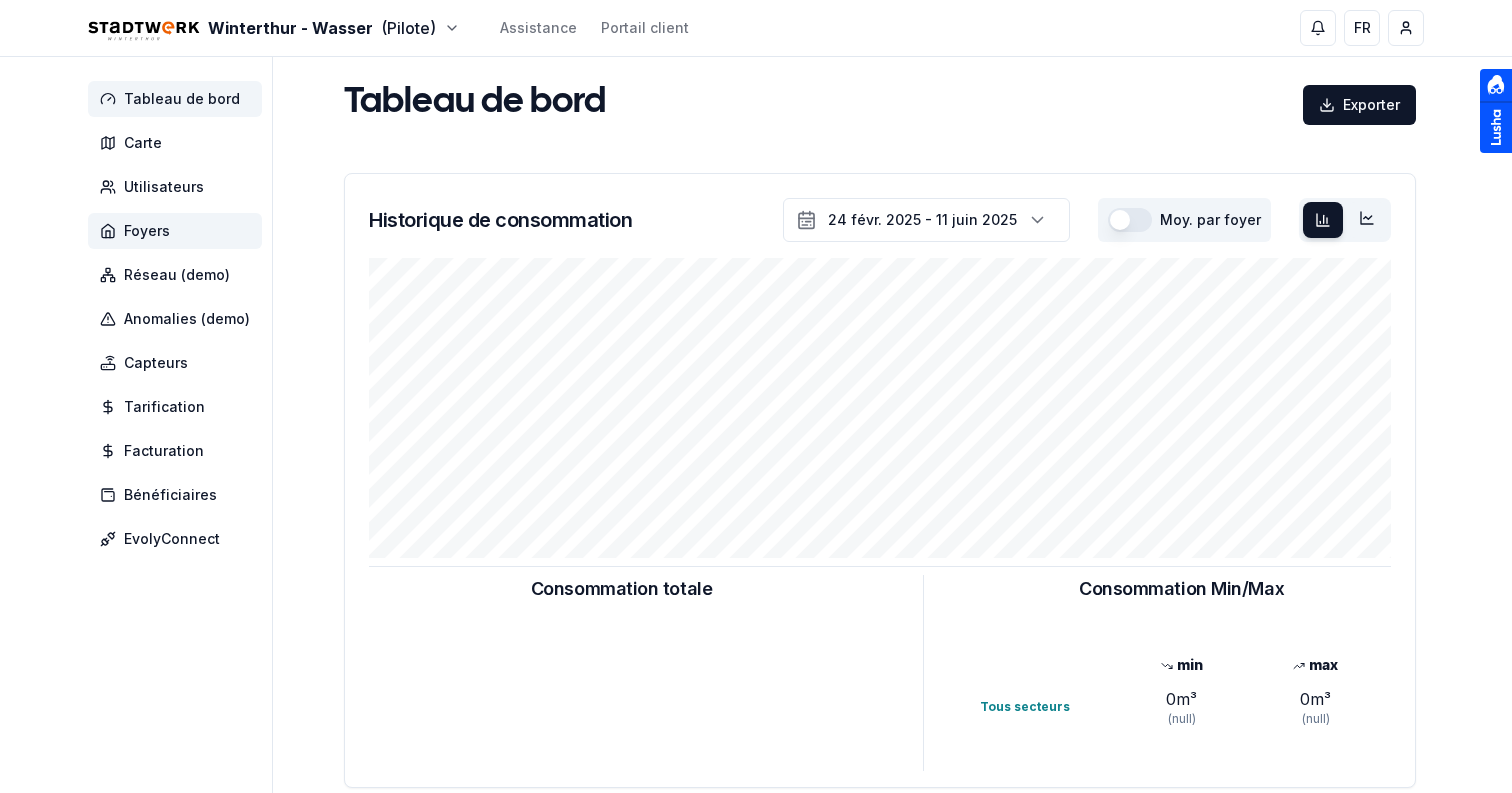 click on "Foyers" at bounding box center [175, 231] 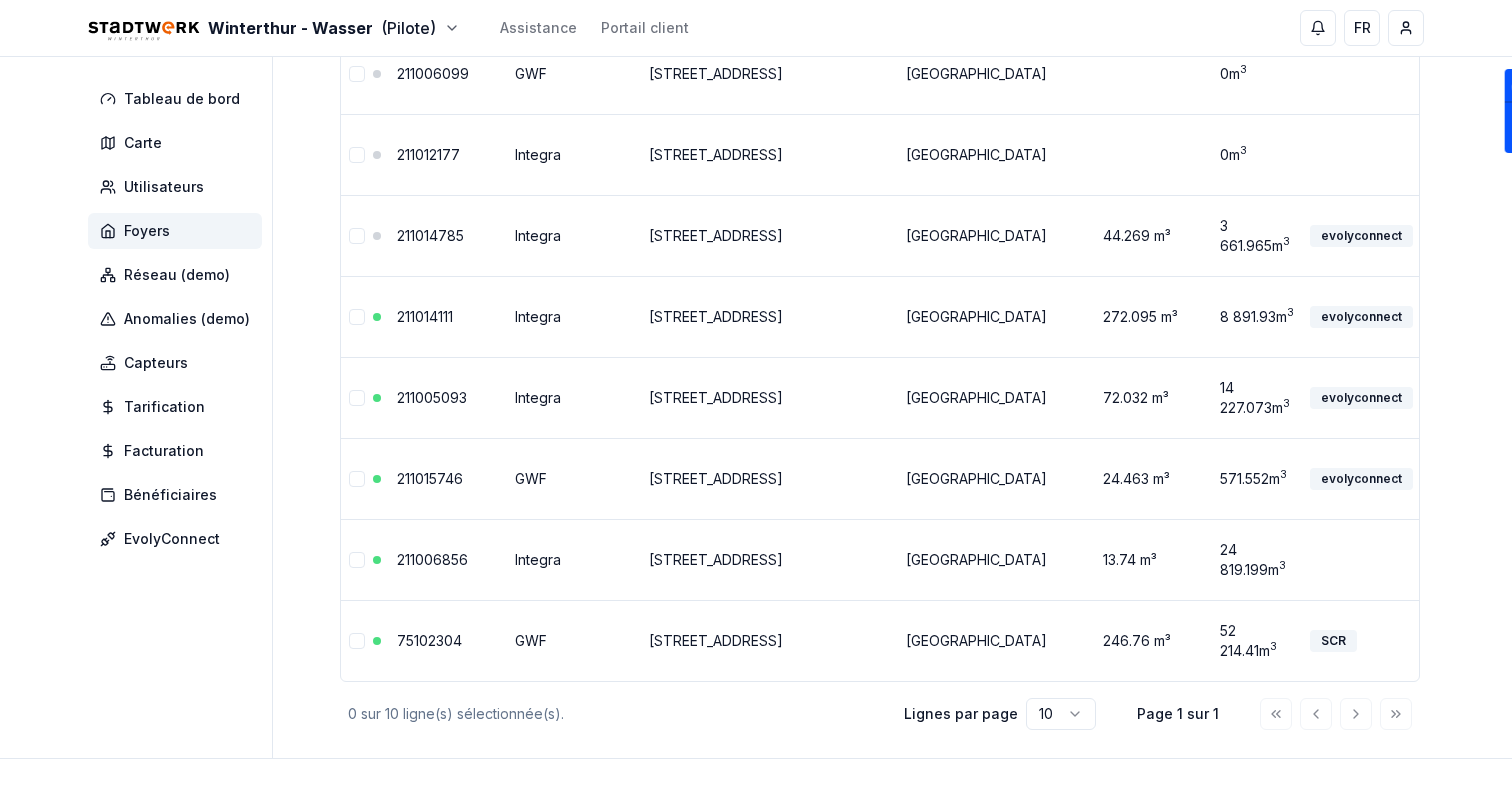 scroll, scrollTop: 472, scrollLeft: 0, axis: vertical 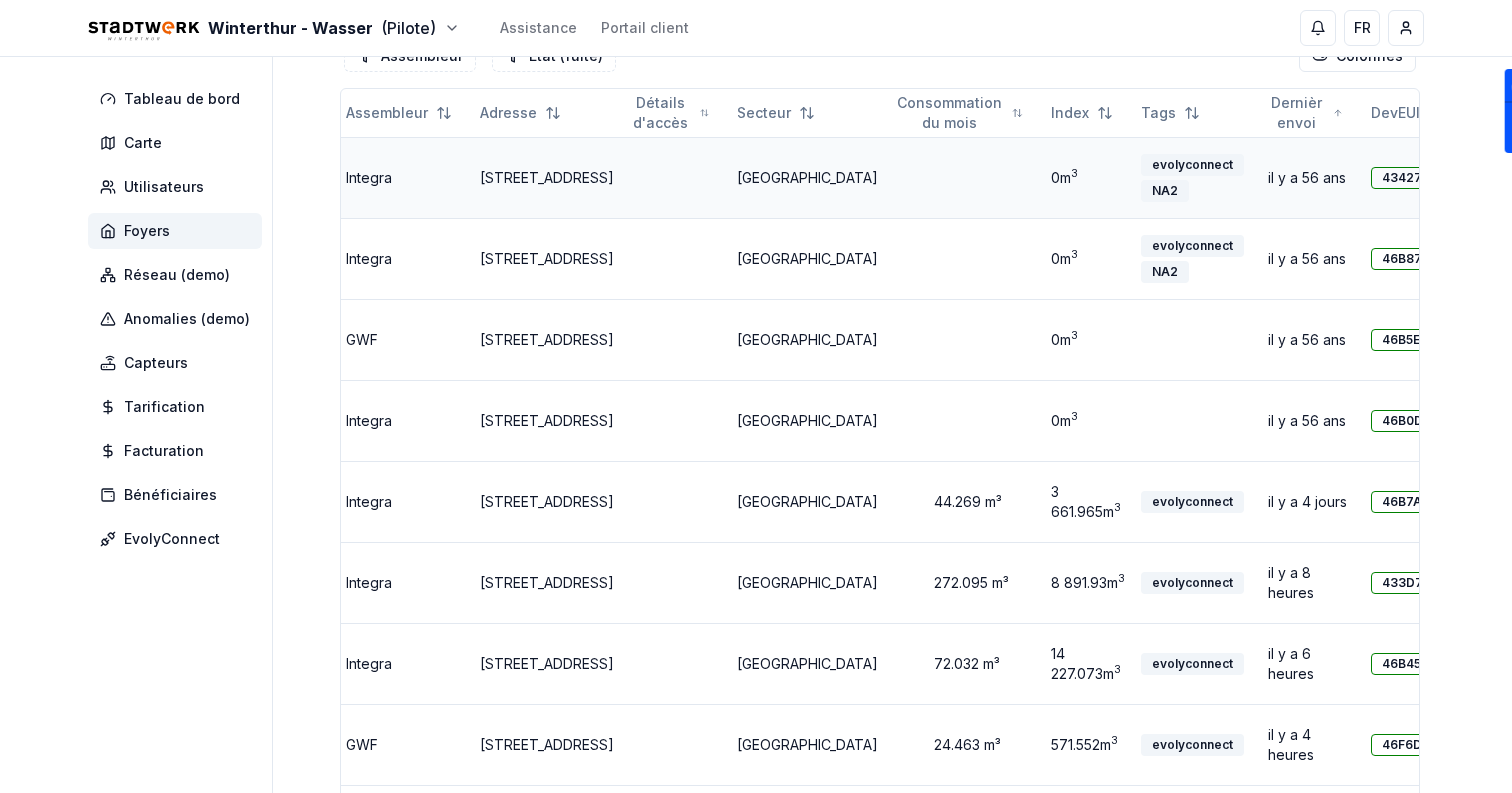click 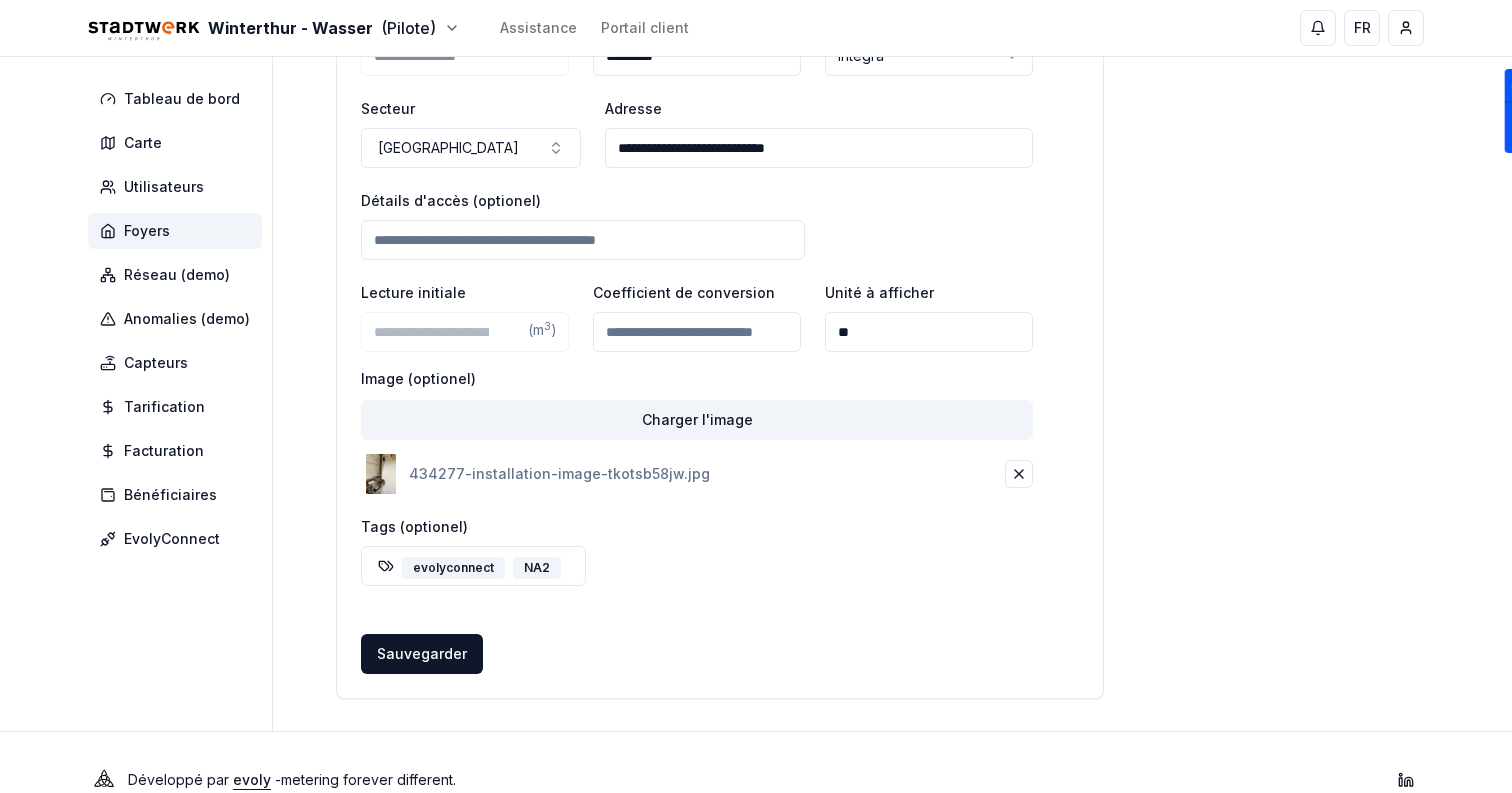 scroll, scrollTop: 315, scrollLeft: 0, axis: vertical 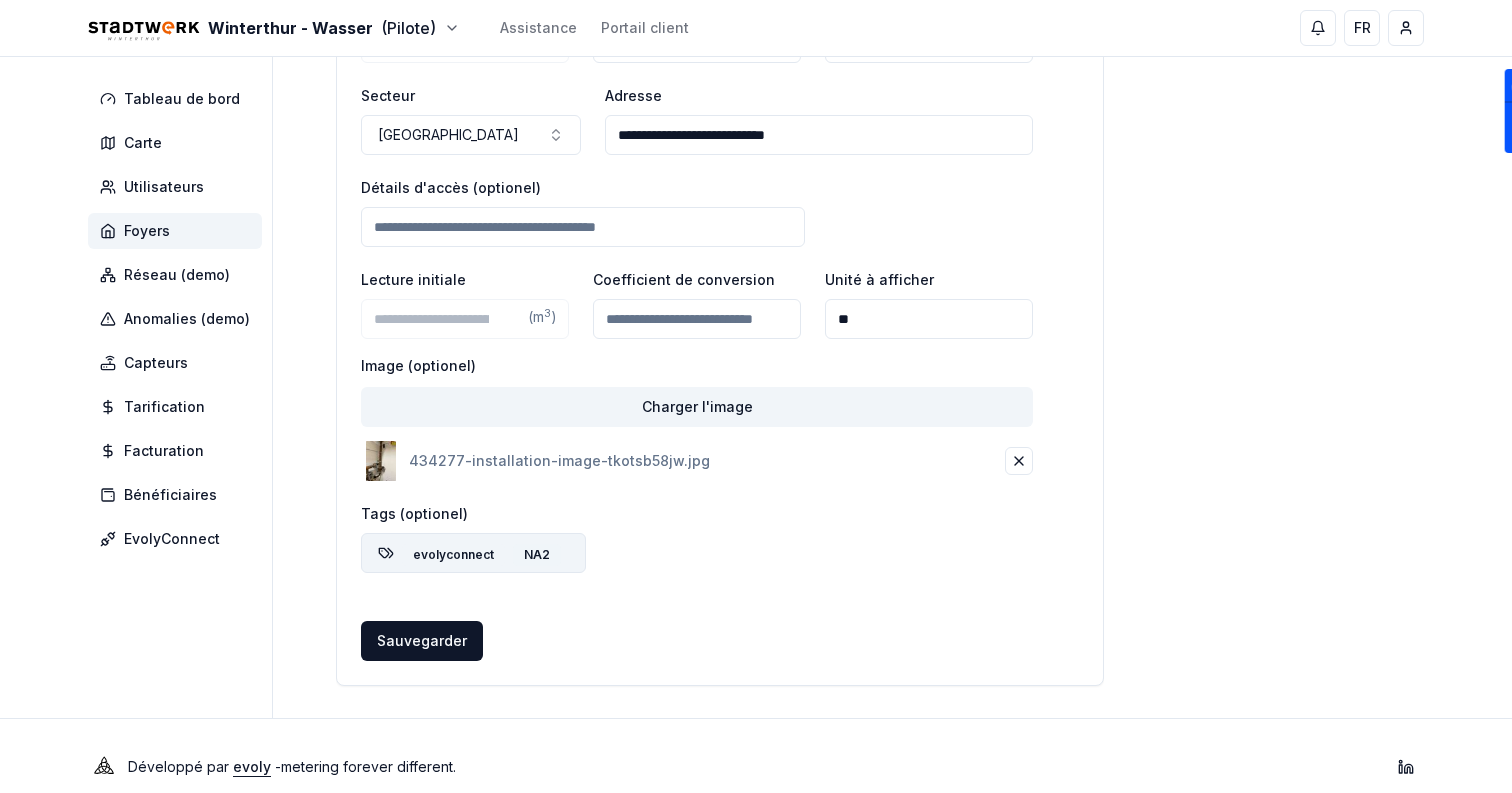 click on "NA2" at bounding box center [537, 555] 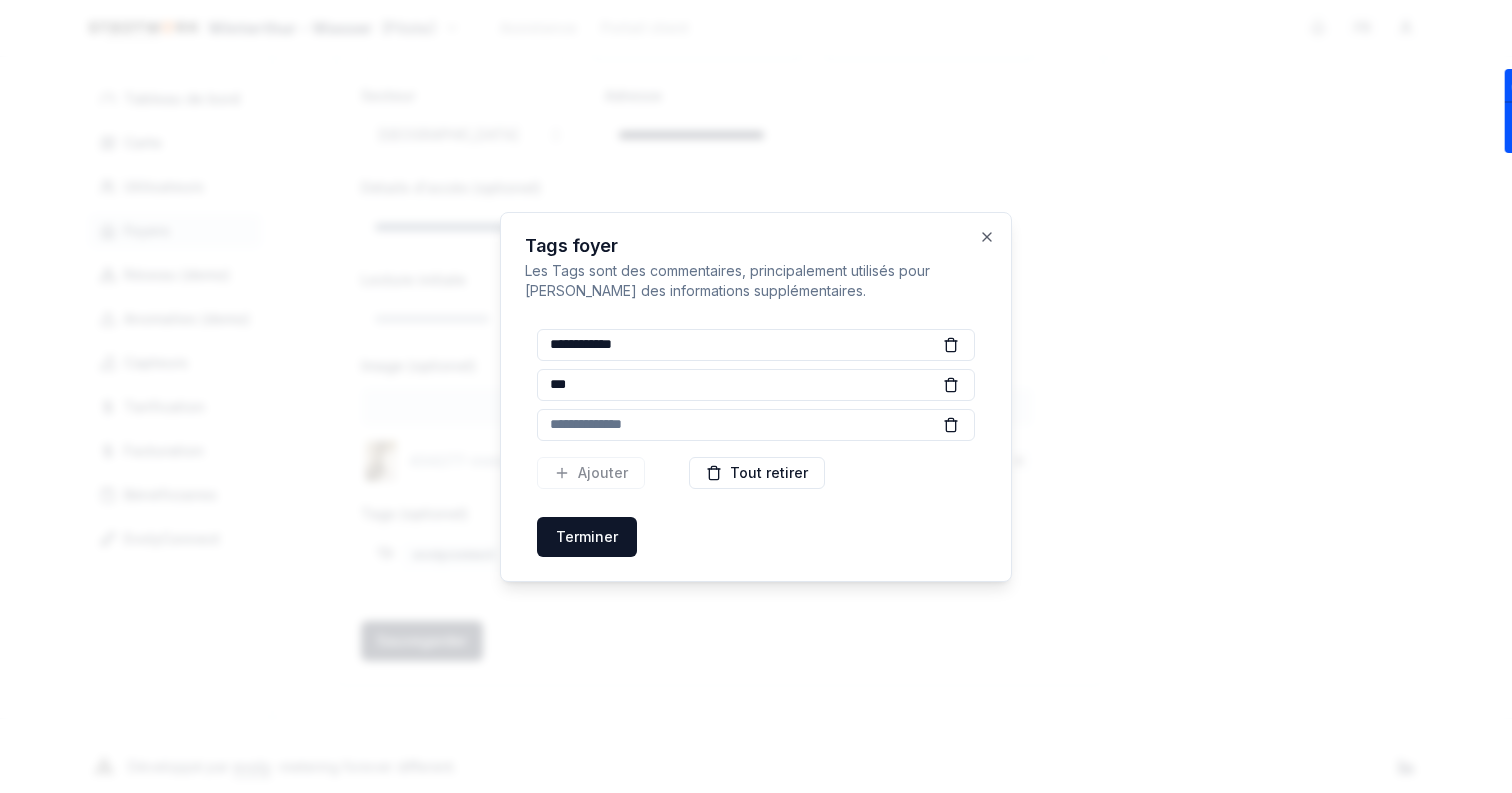 click at bounding box center (951, 385) 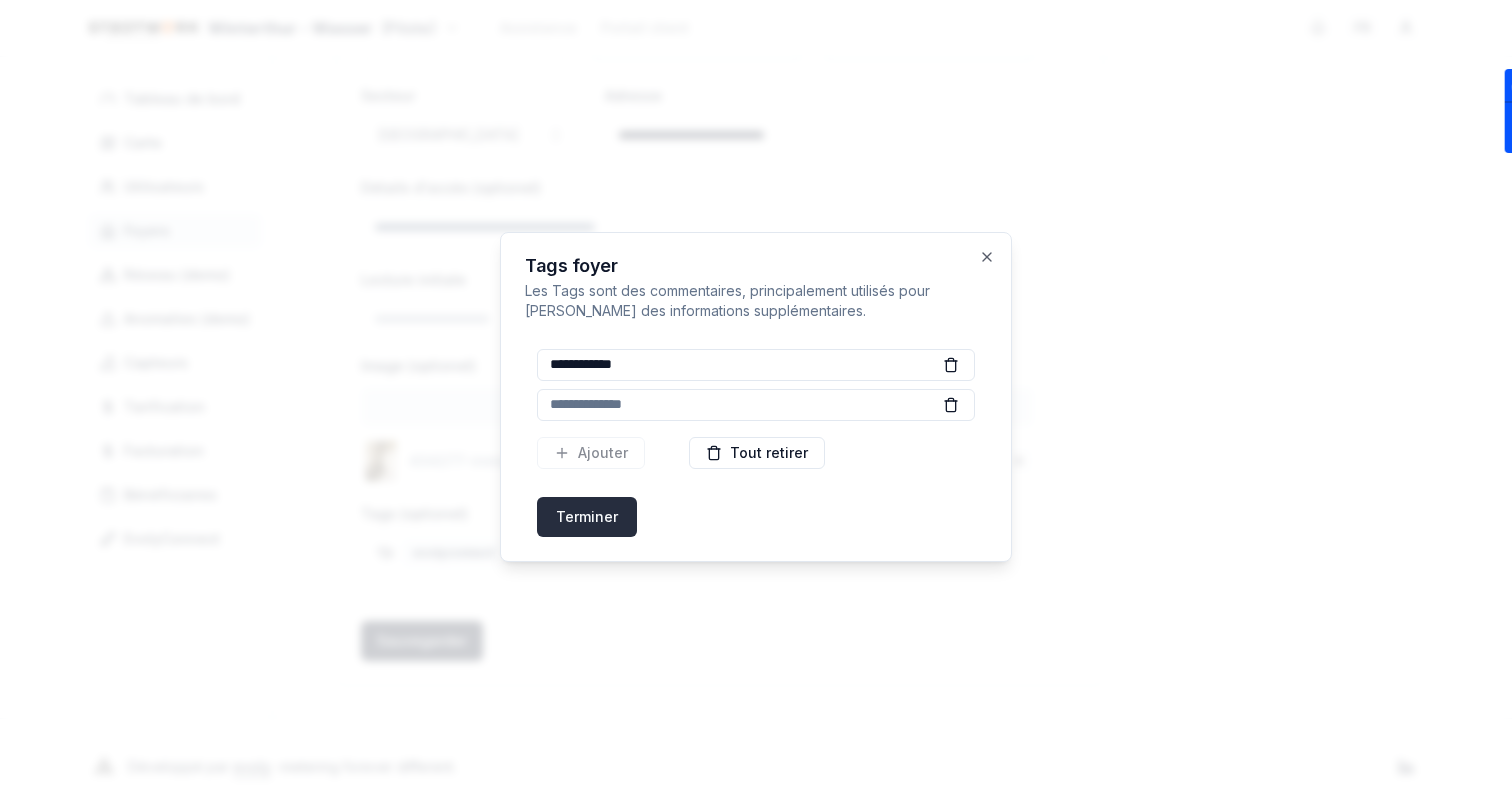 click on "Terminer" at bounding box center [587, 517] 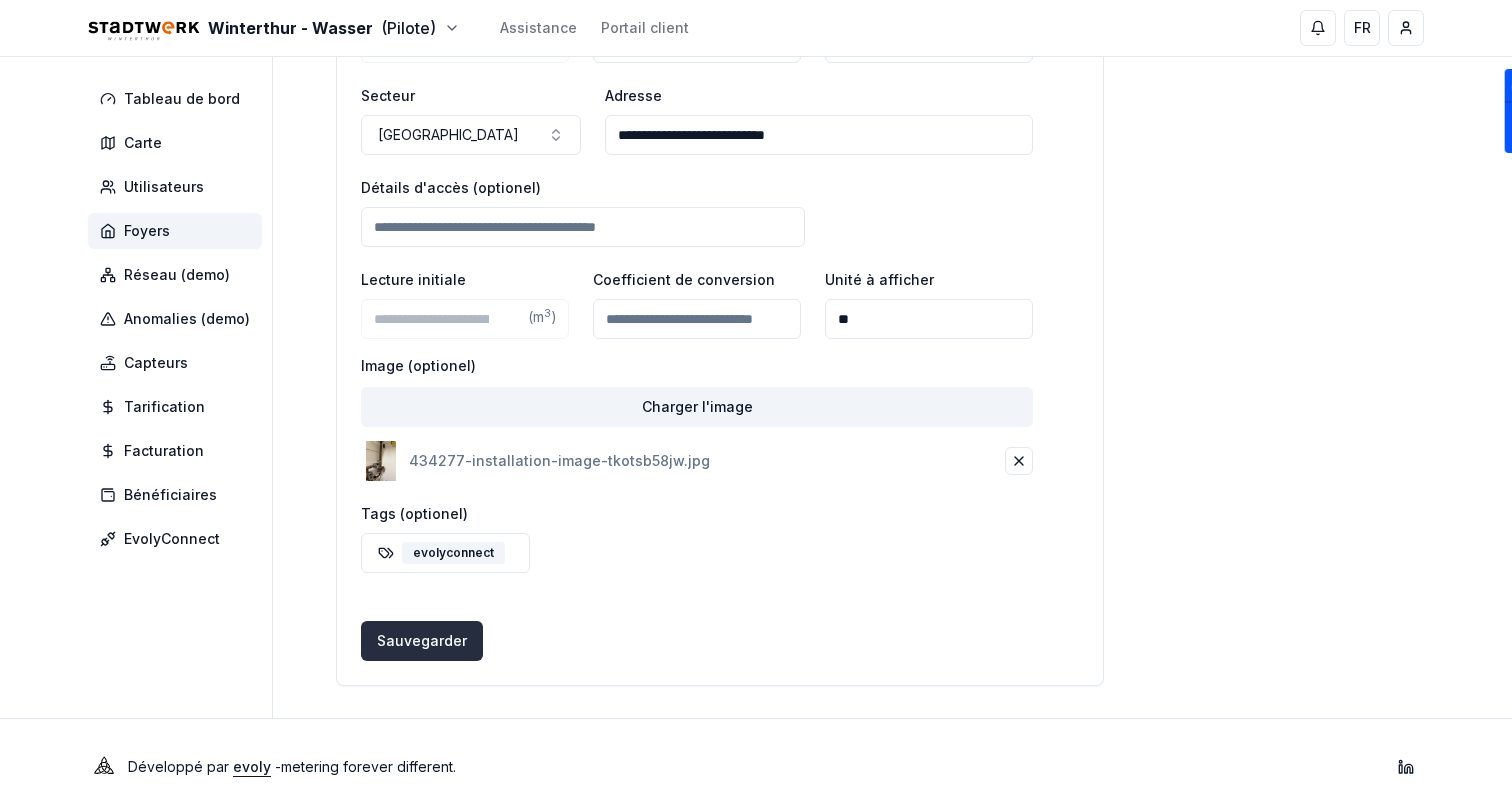 click on "Sauvegarder Sauvegarder" at bounding box center [422, 641] 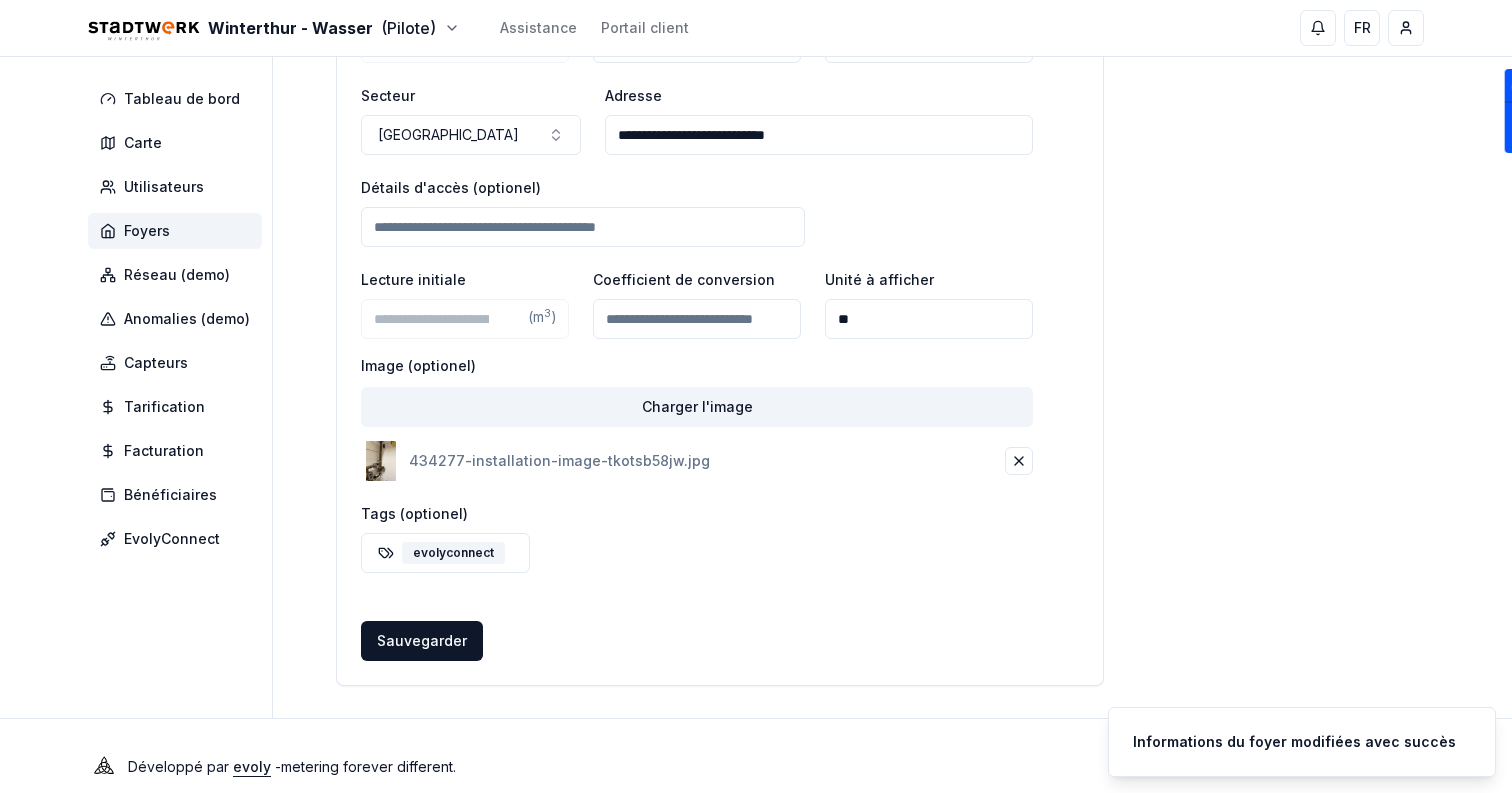 click on "Foyers" at bounding box center (175, 231) 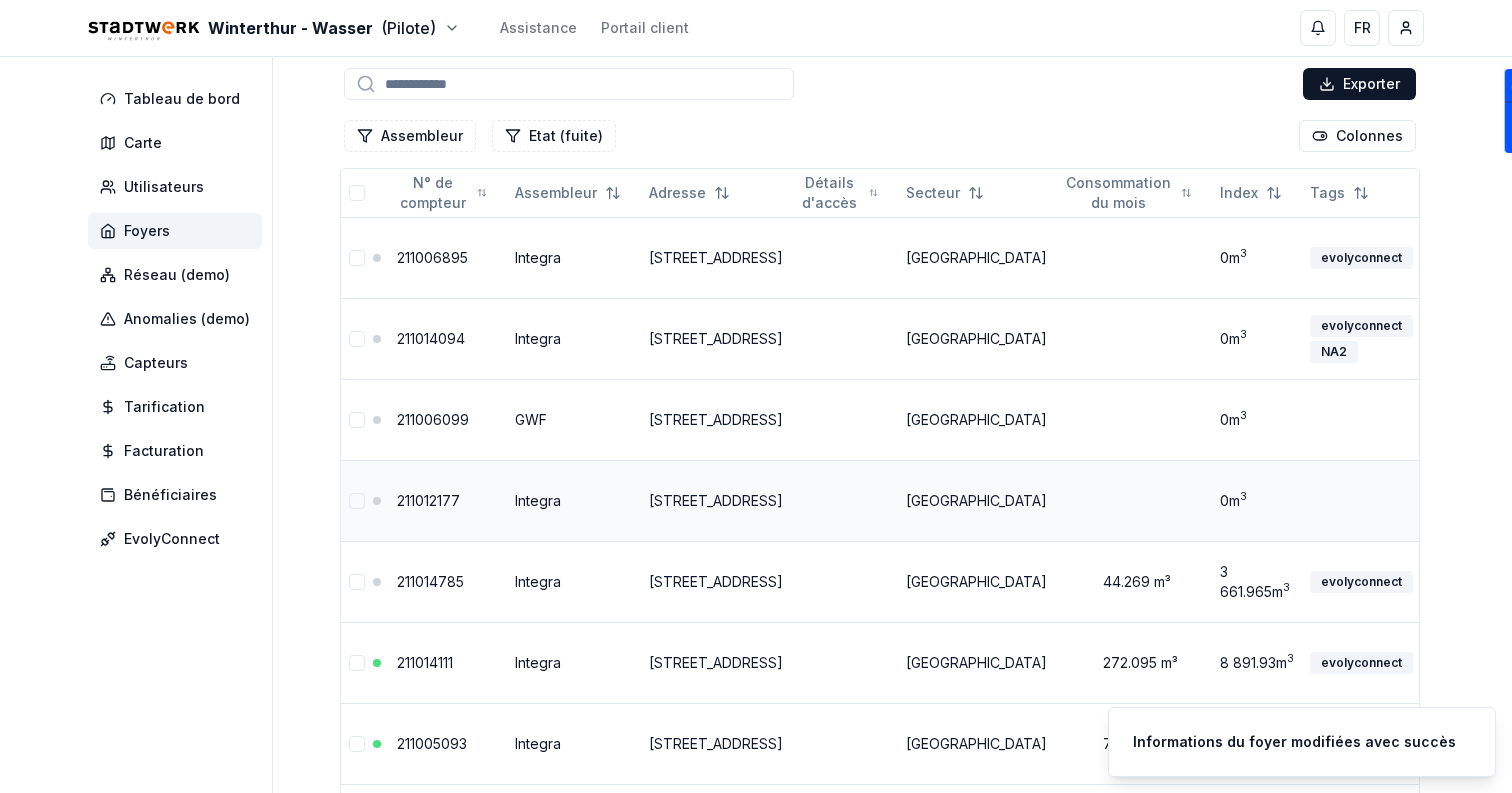 scroll, scrollTop: 0, scrollLeft: 0, axis: both 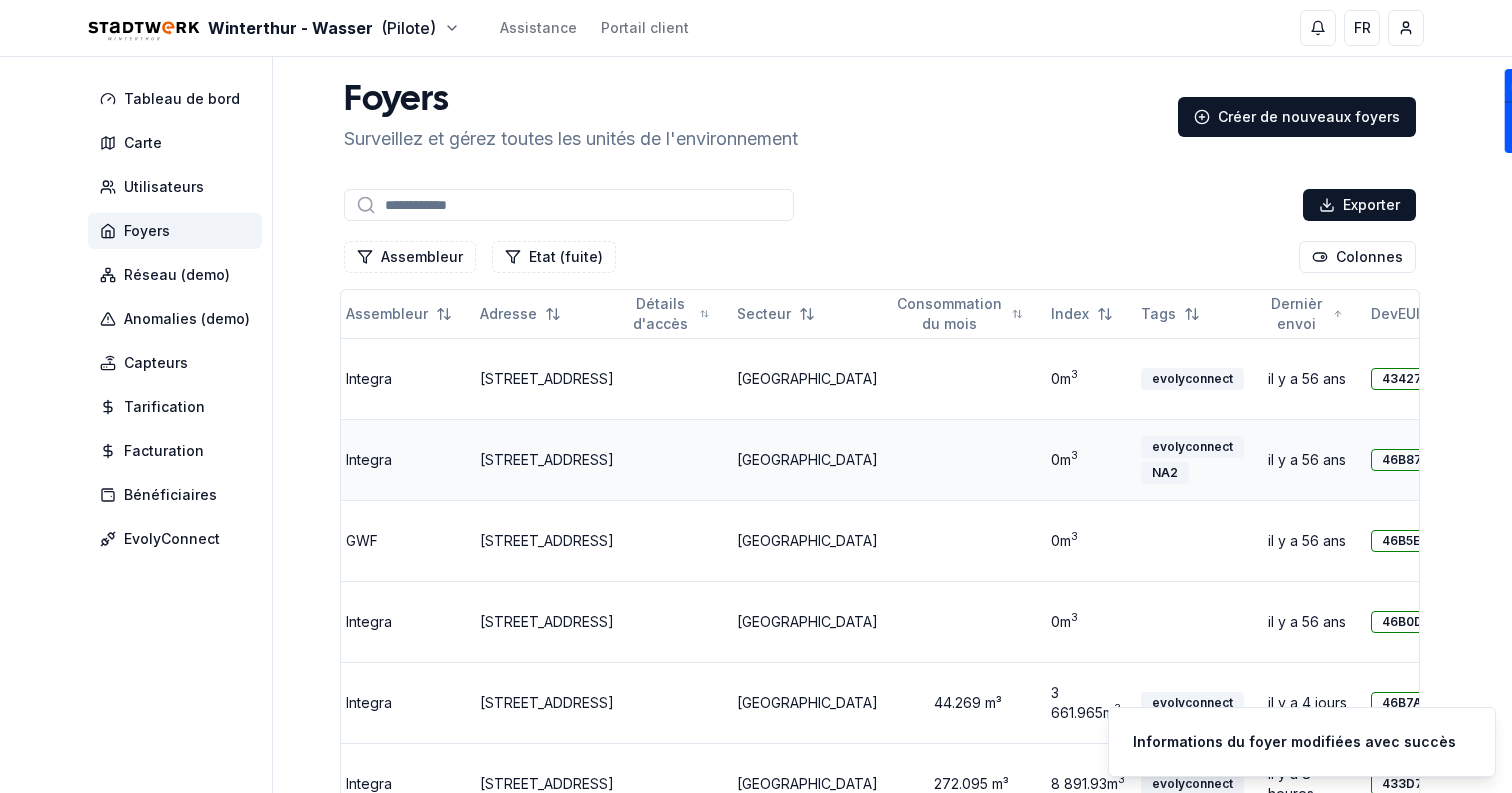 click 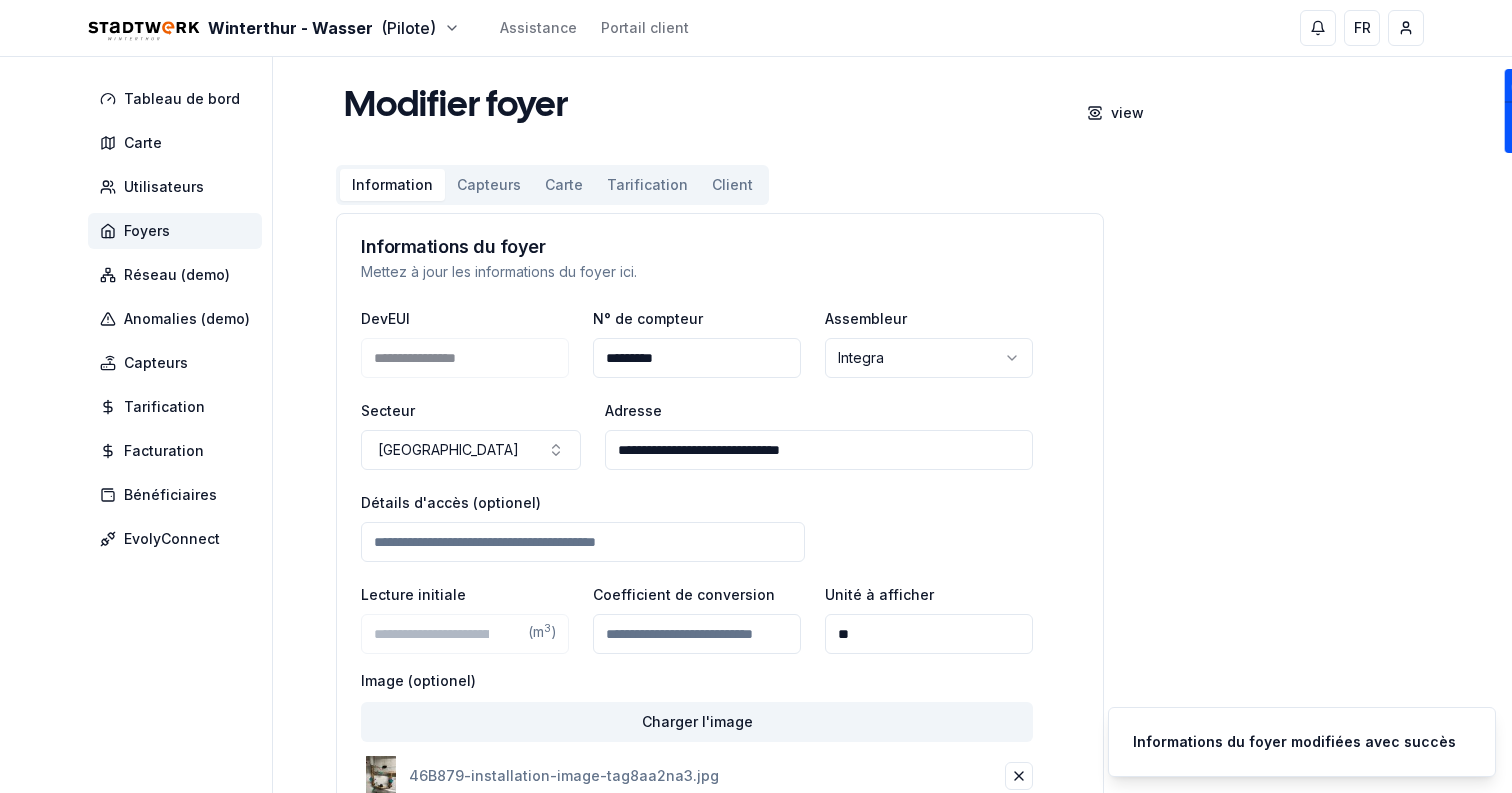 scroll, scrollTop: 337, scrollLeft: 0, axis: vertical 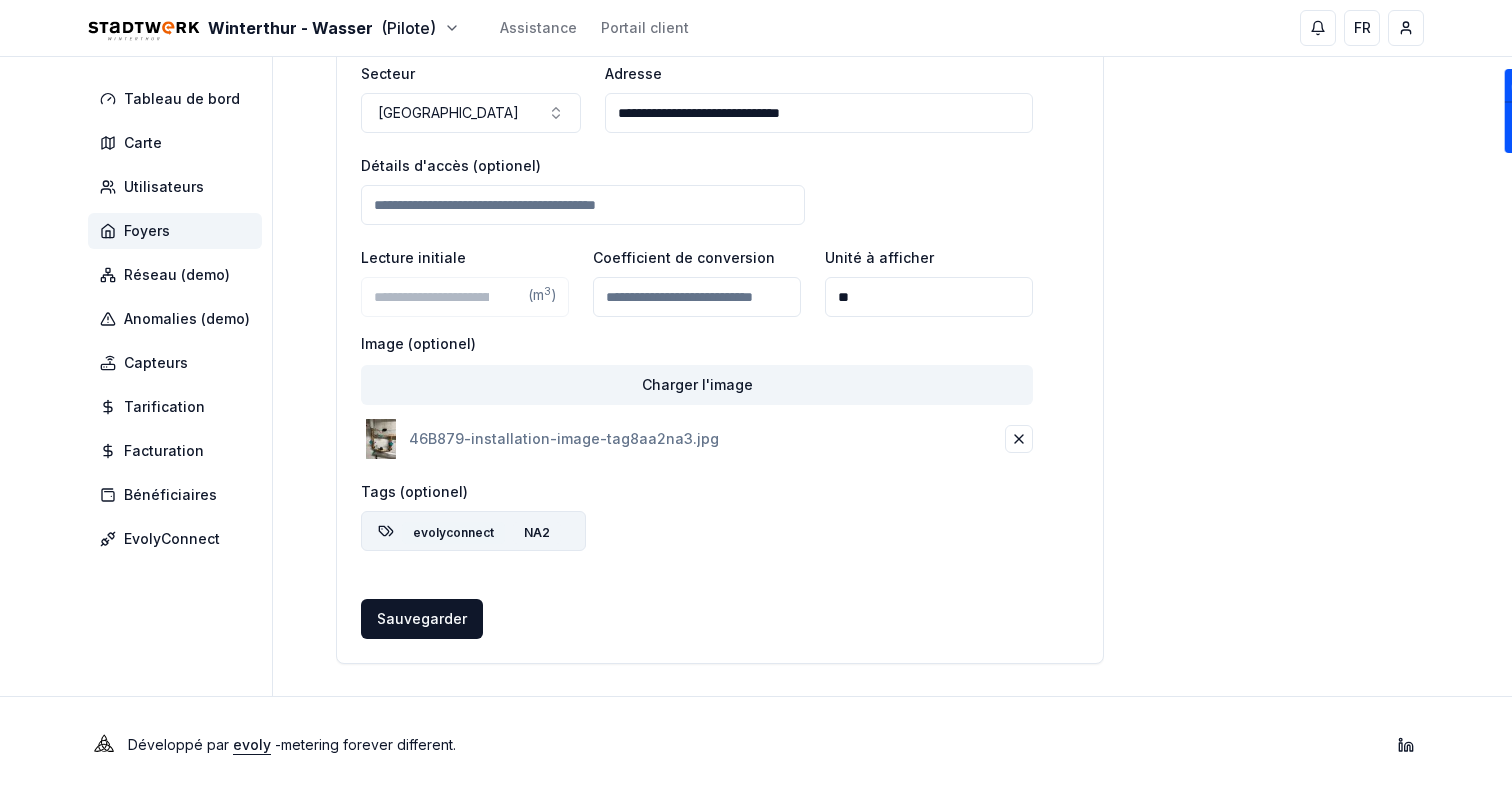 click on "evolyconnect" at bounding box center (453, 533) 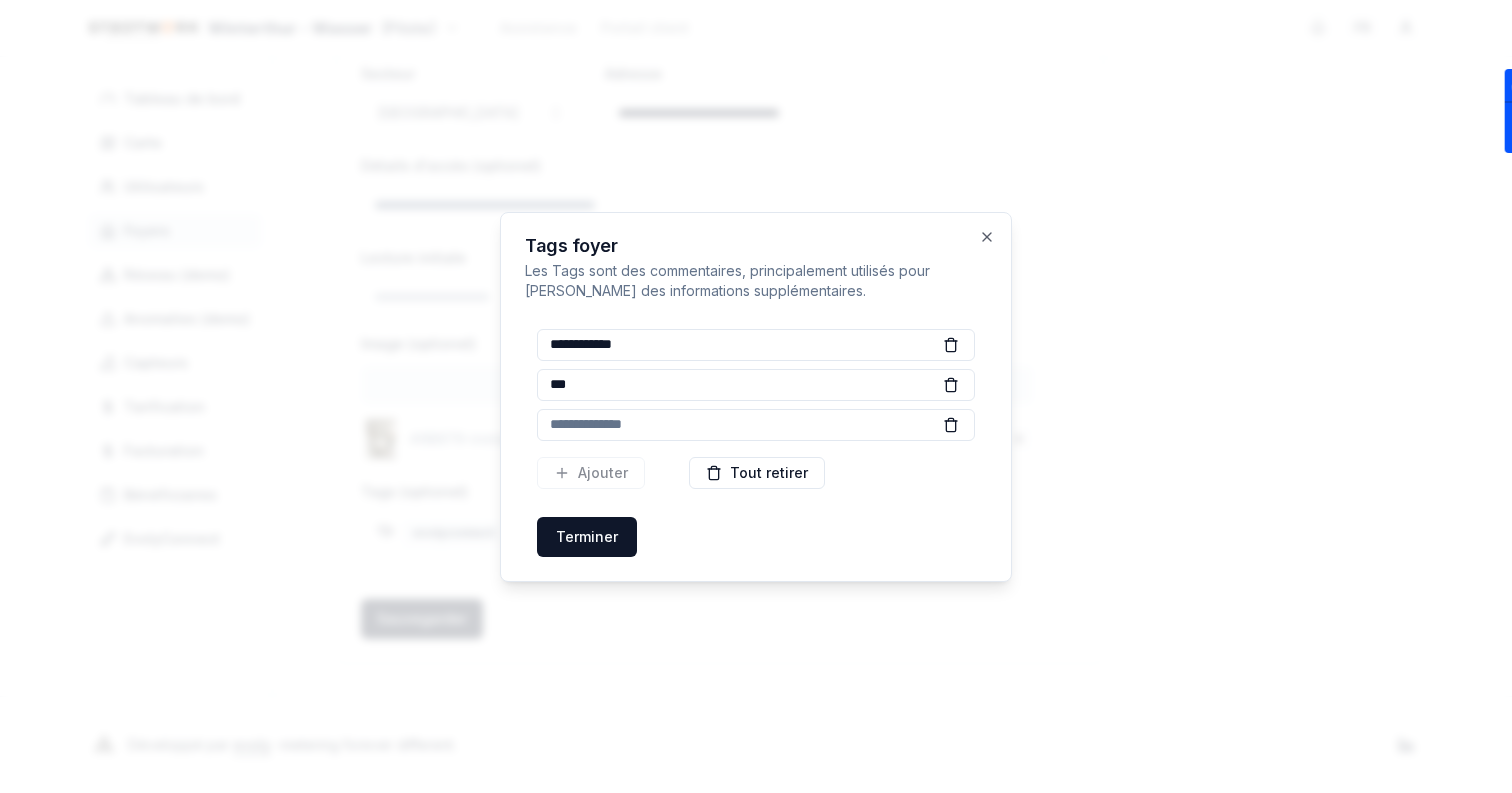 click 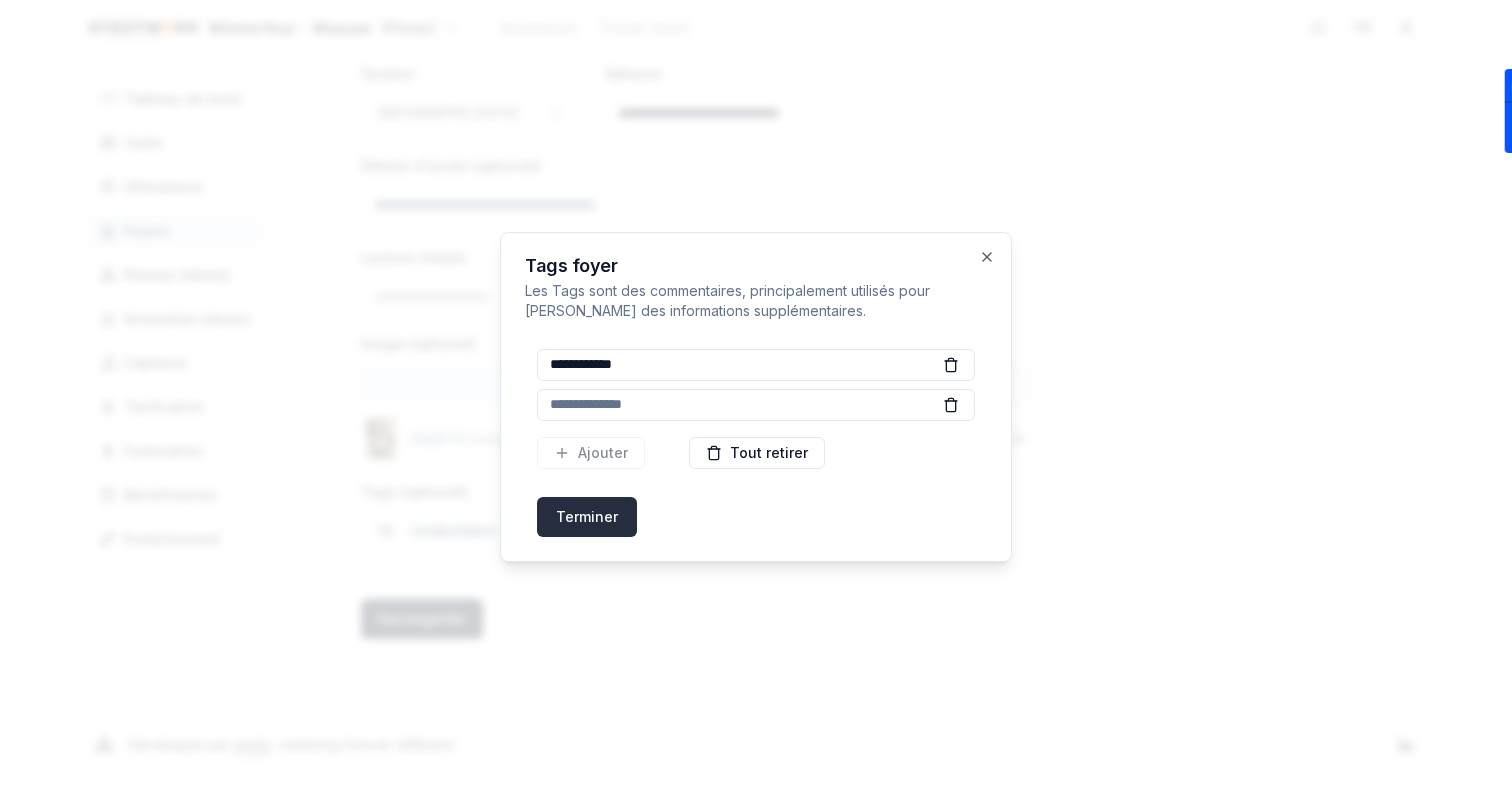 click on "Terminer" at bounding box center (587, 517) 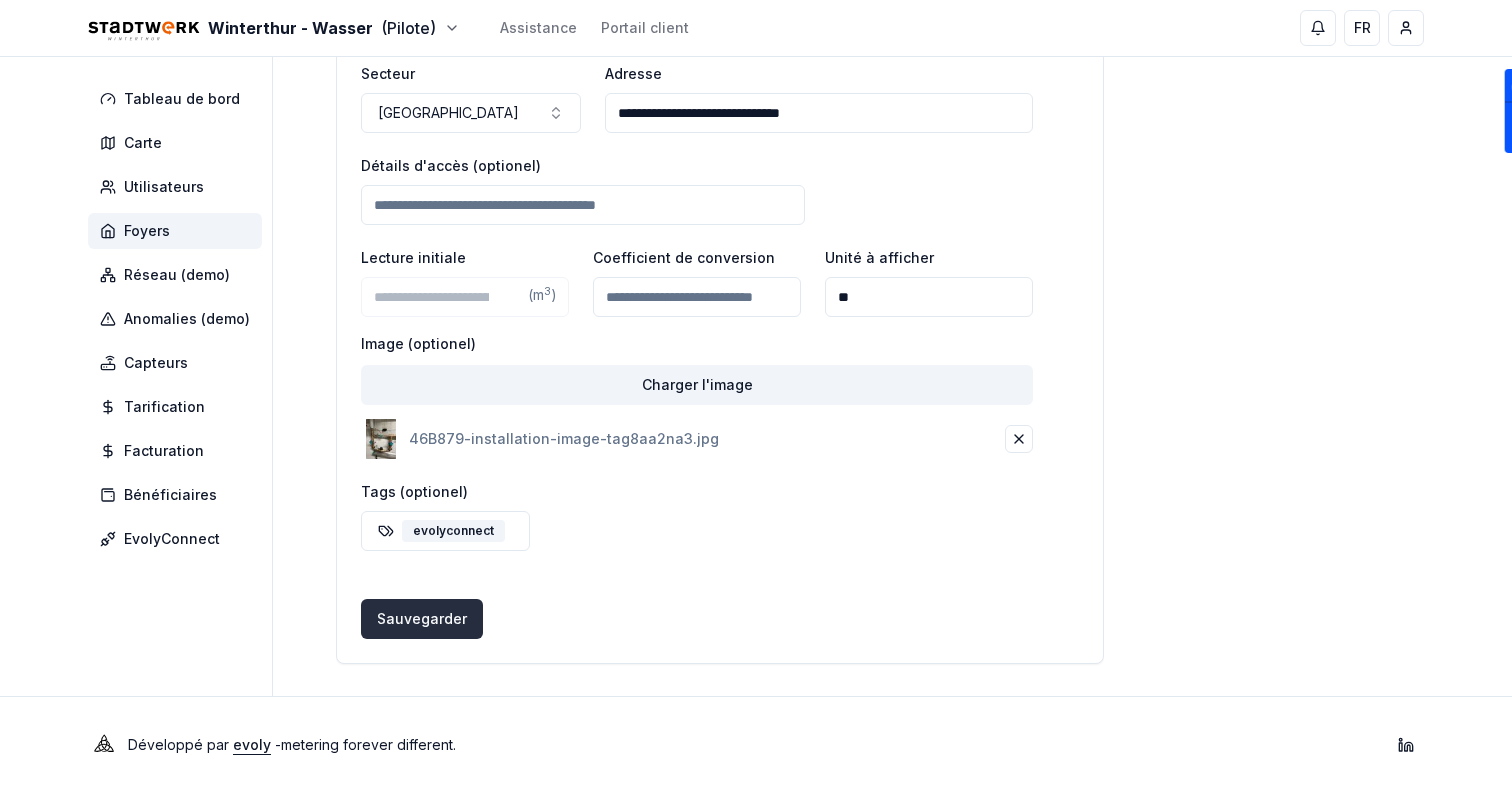 click on "Sauvegarder Sauvegarder" at bounding box center [422, 619] 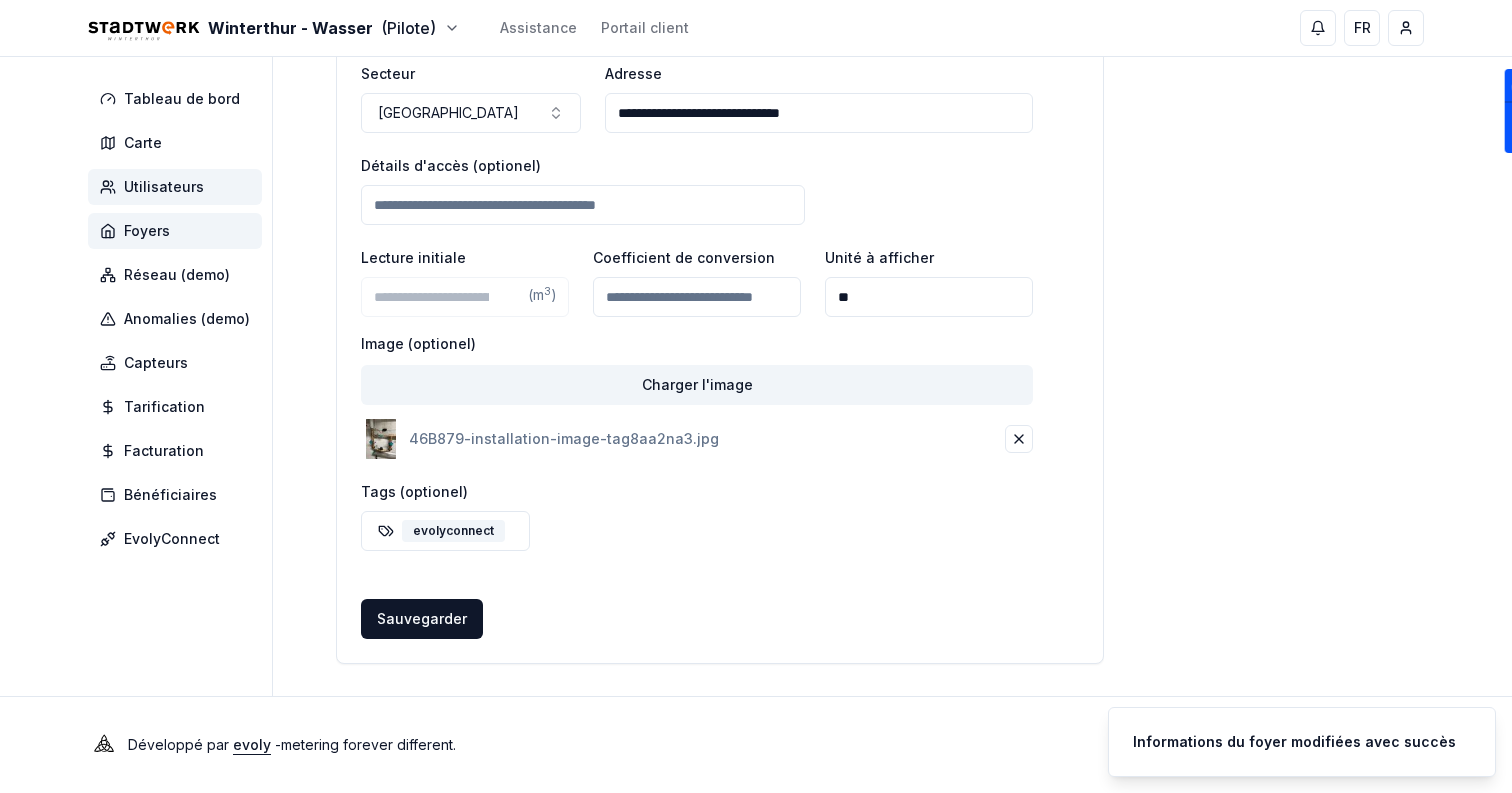 click on "Utilisateurs" at bounding box center (175, 187) 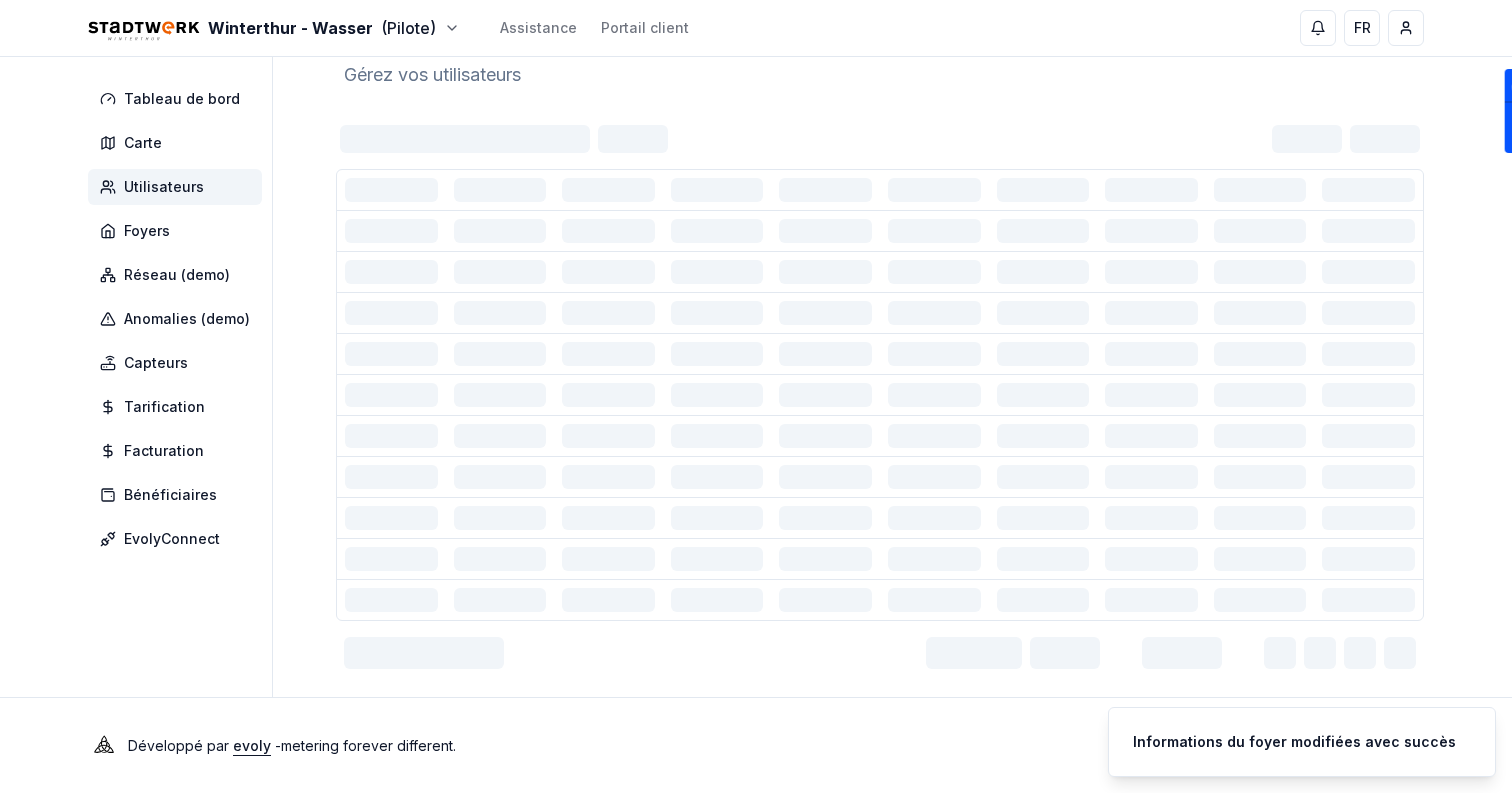 scroll, scrollTop: 0, scrollLeft: 0, axis: both 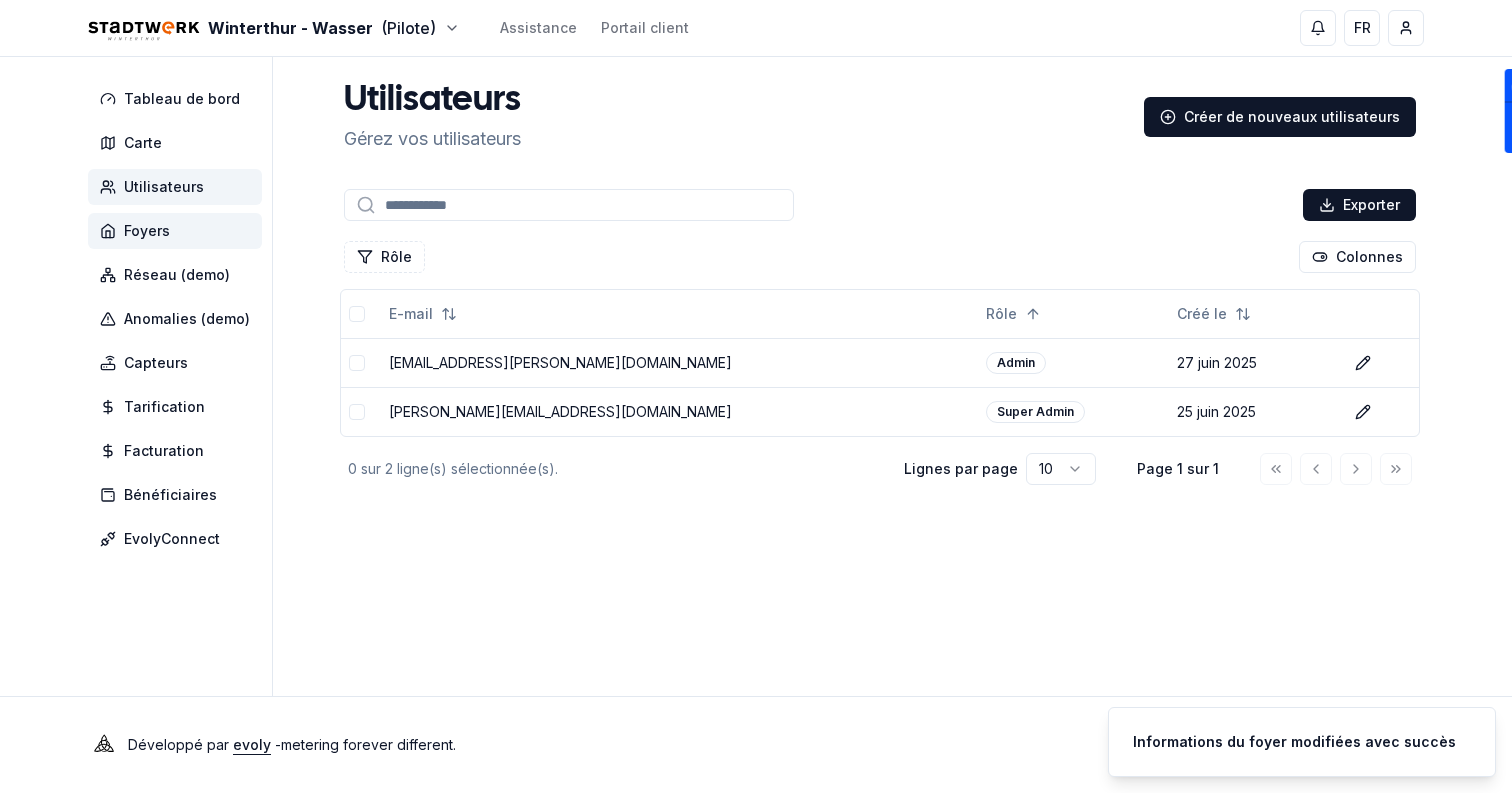 click on "Foyers" at bounding box center (175, 231) 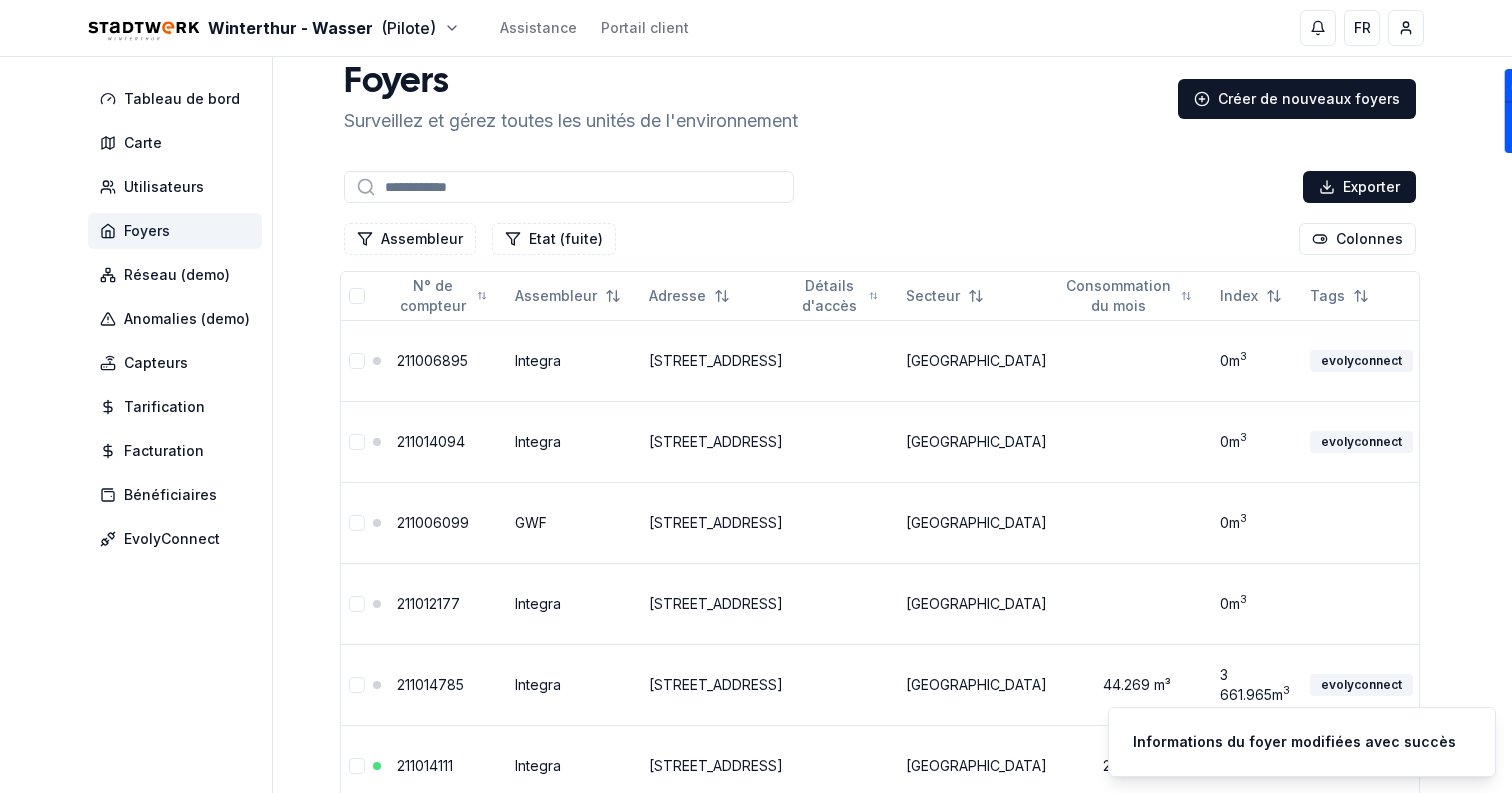 scroll, scrollTop: 0, scrollLeft: 0, axis: both 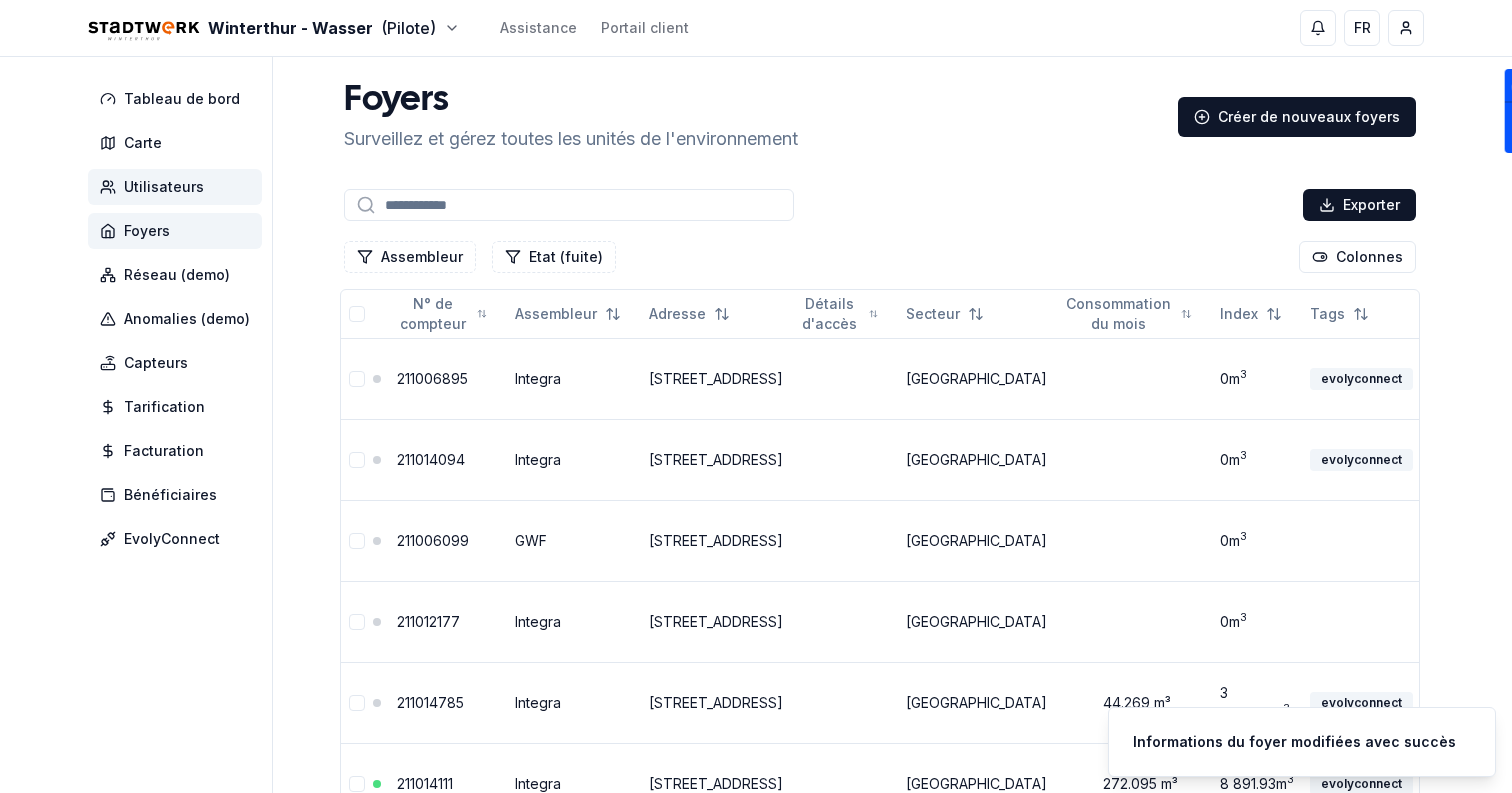 click on "Utilisateurs" at bounding box center (164, 187) 